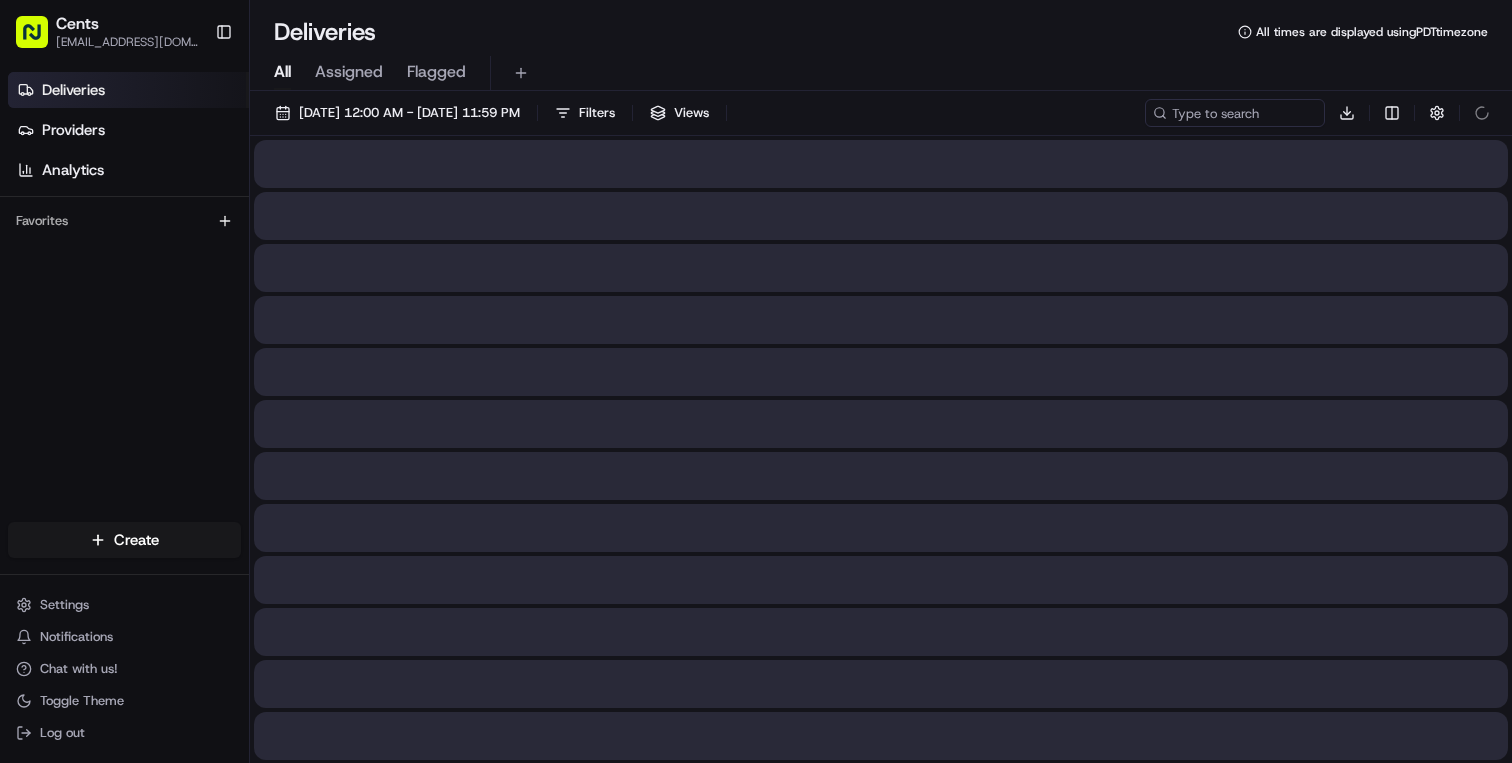 scroll, scrollTop: 0, scrollLeft: 0, axis: both 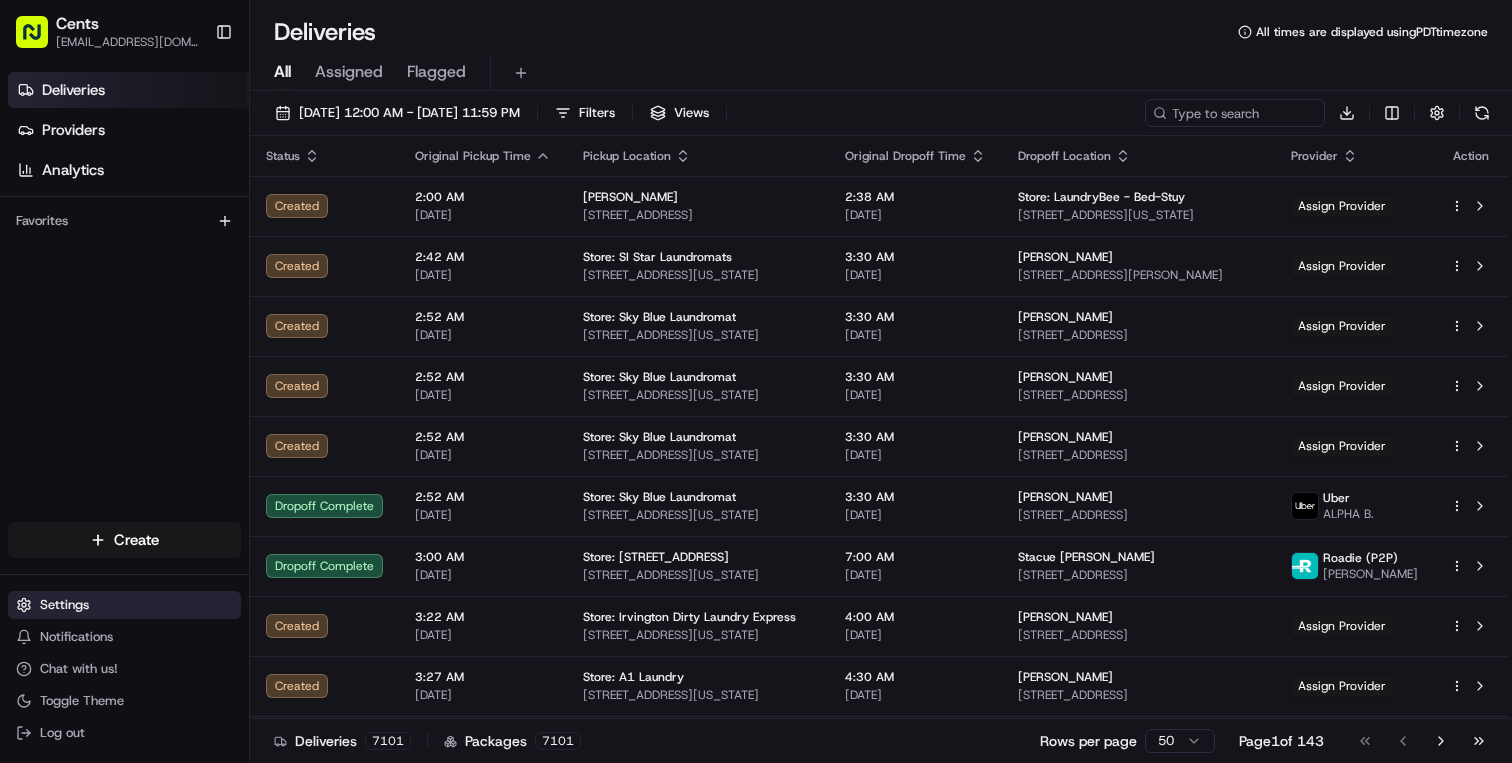click on "Settings" at bounding box center [64, 605] 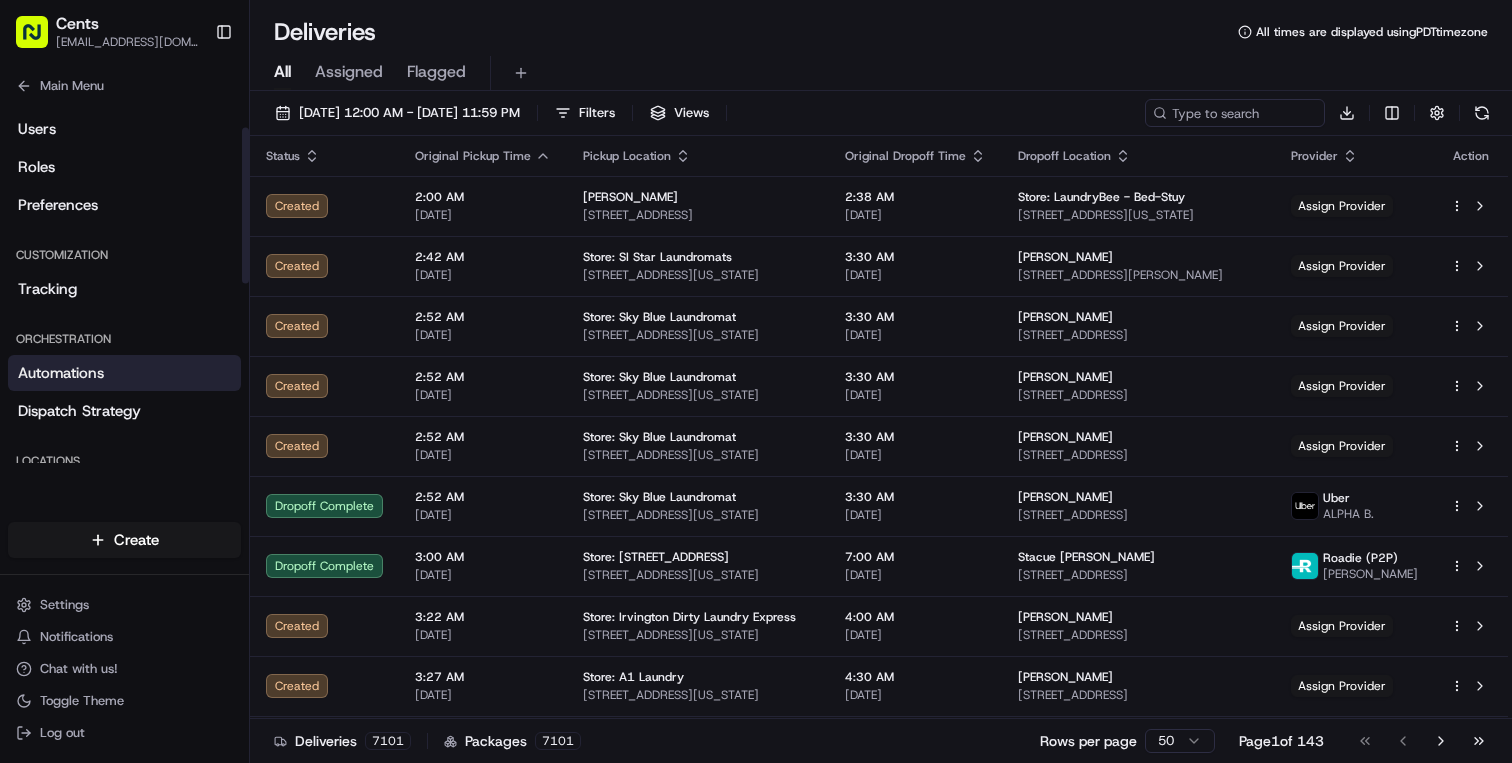 scroll, scrollTop: 98, scrollLeft: 0, axis: vertical 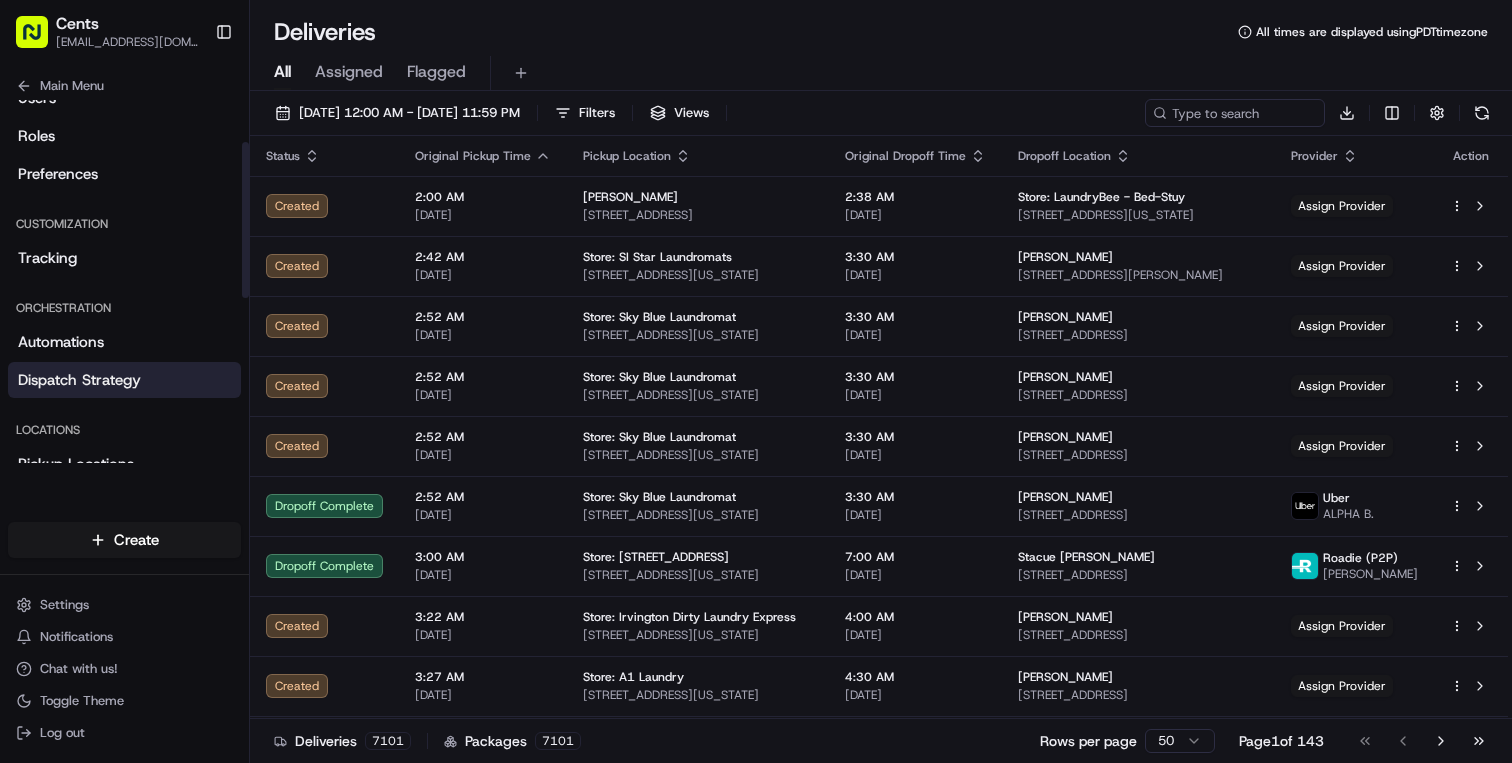 click on "Dispatch Strategy" at bounding box center (124, 380) 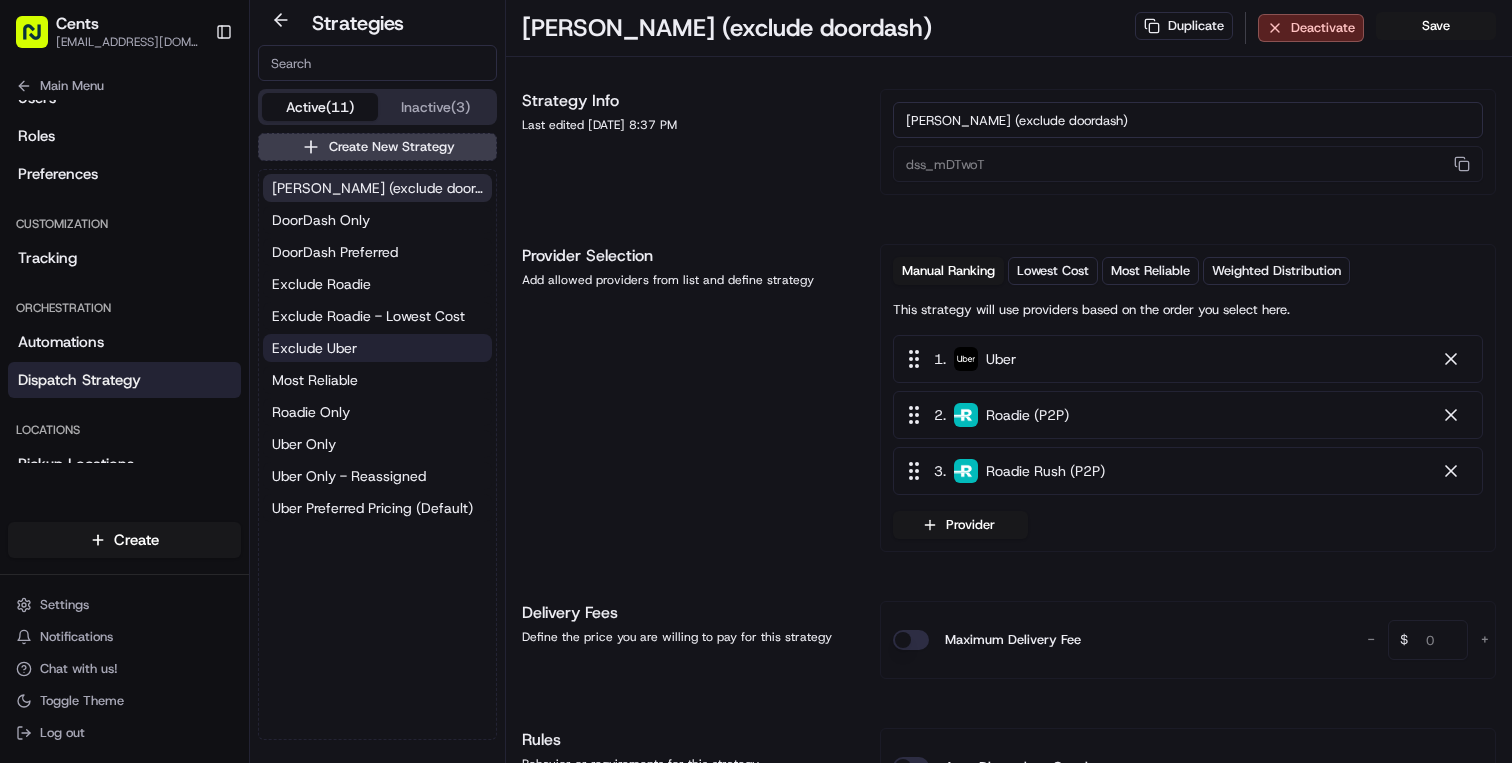 click on "Exclude Uber" at bounding box center (377, 348) 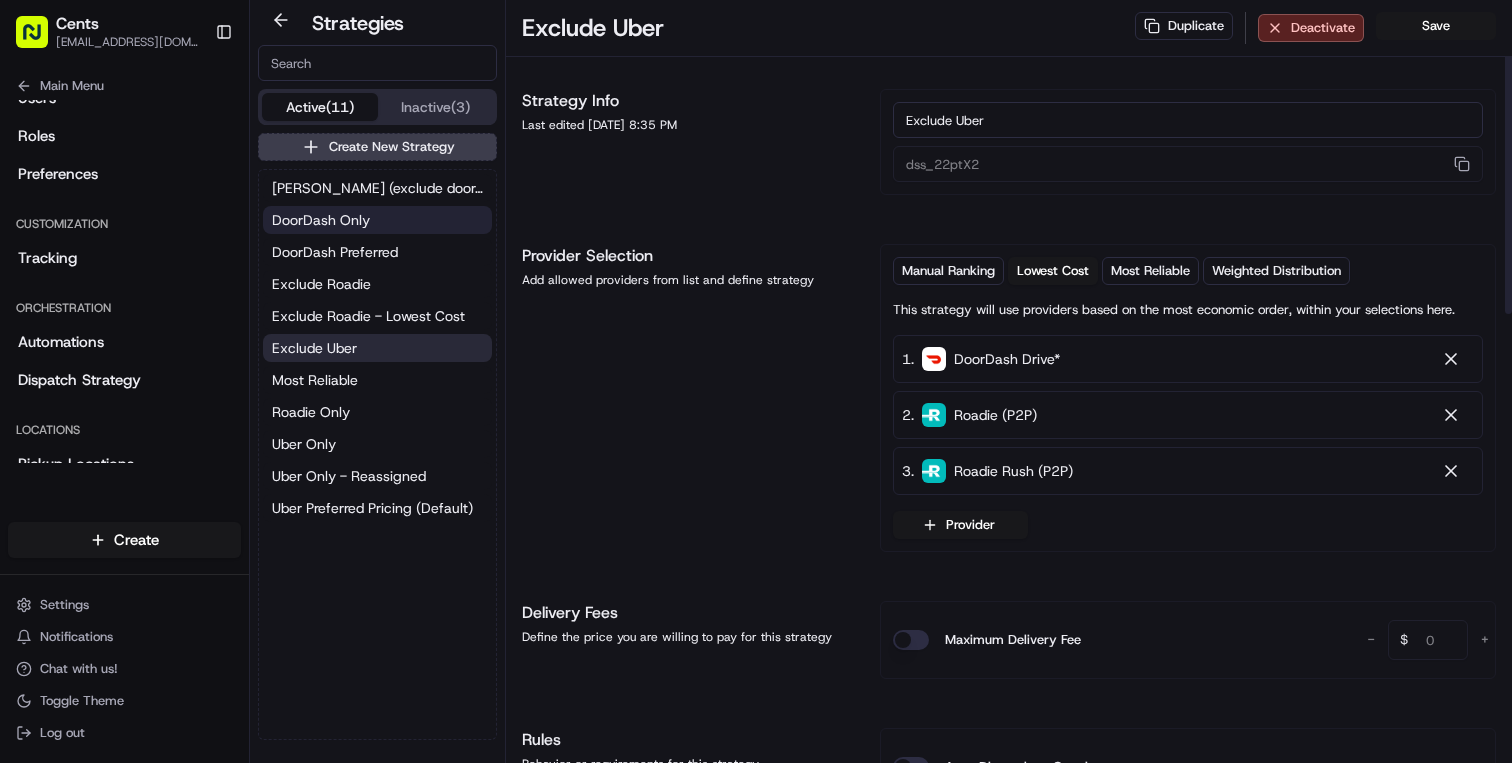 click on "DoorDash Only" at bounding box center [321, 220] 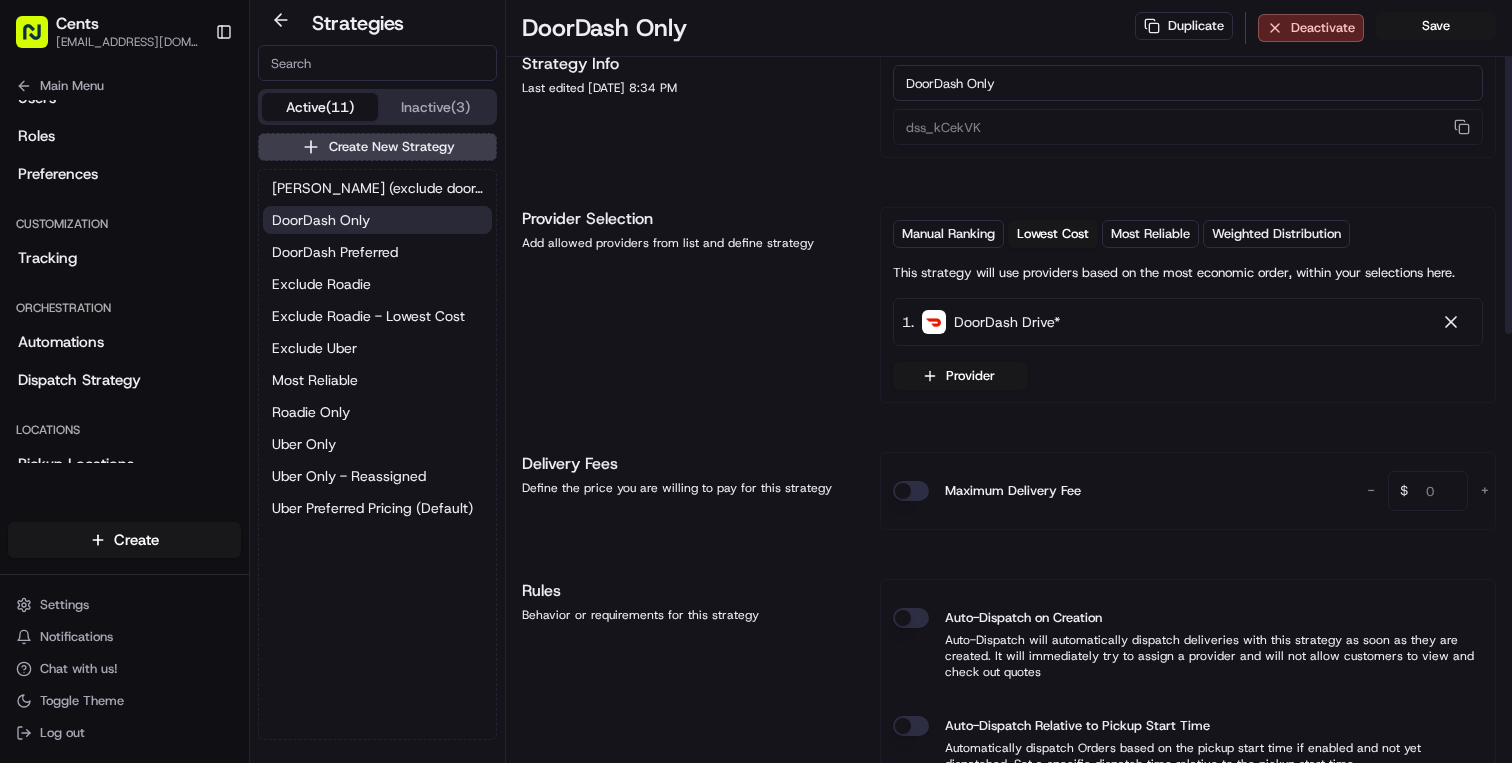 scroll, scrollTop: 0, scrollLeft: 0, axis: both 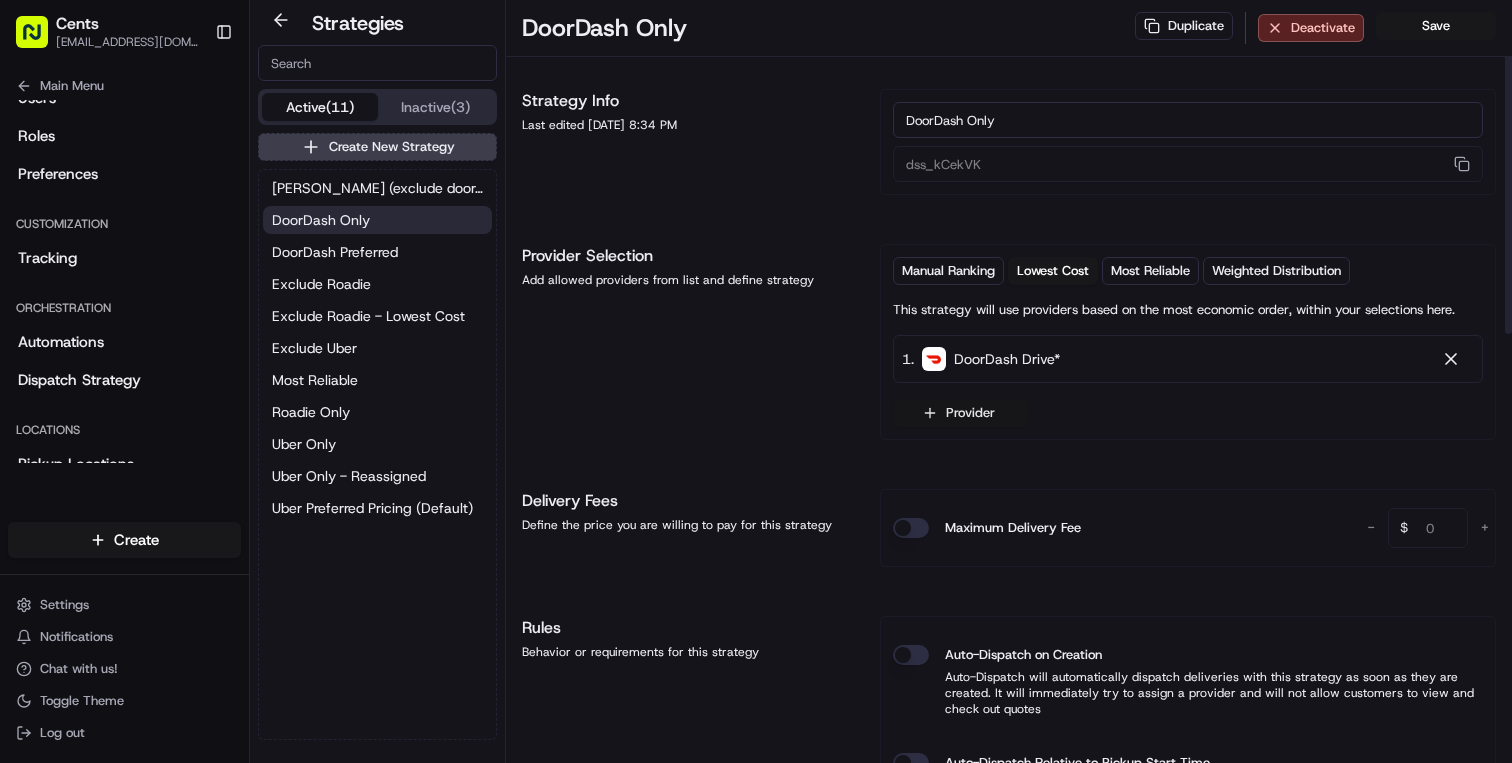 click on "Provider" at bounding box center (960, 413) 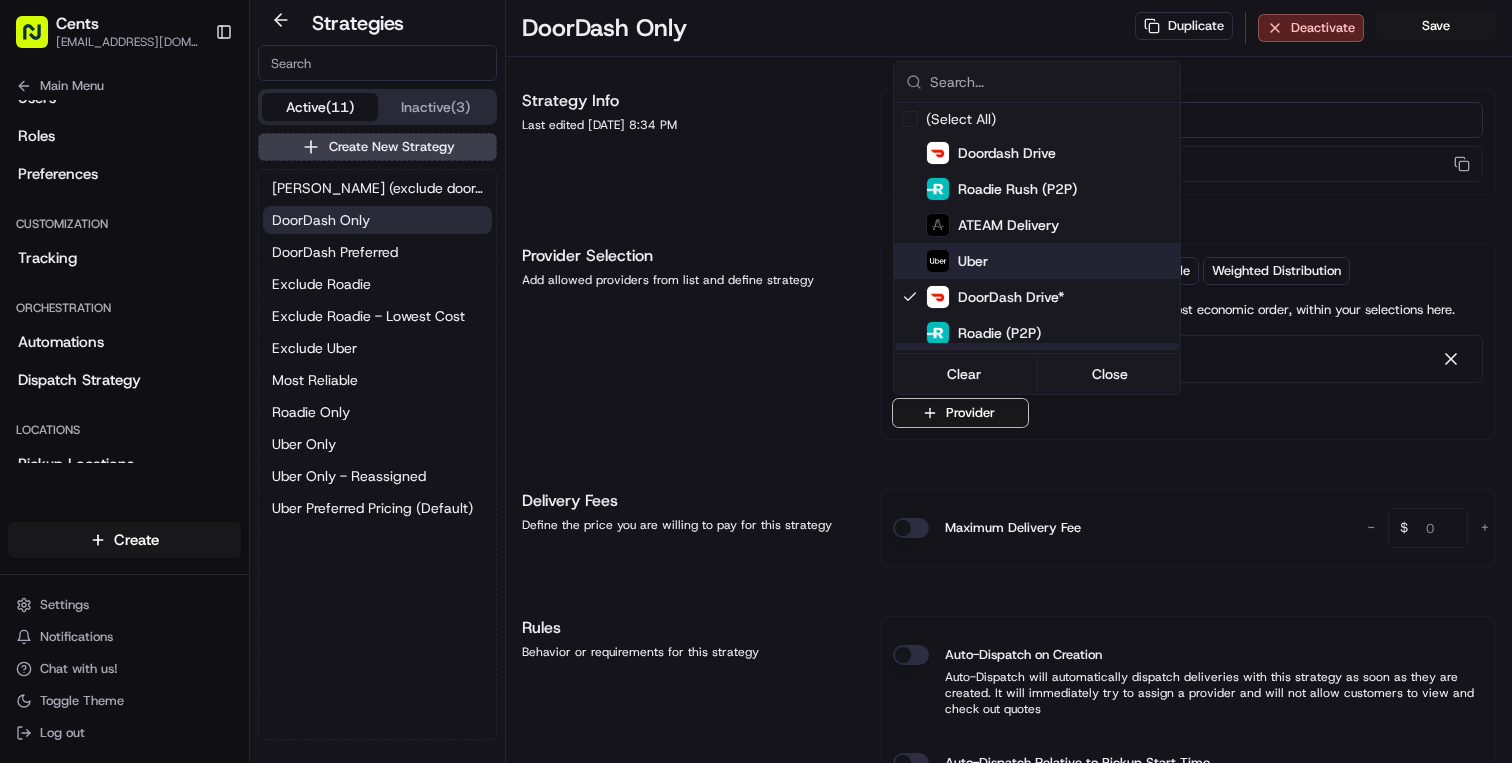 click on "Uber" at bounding box center [1086, 261] 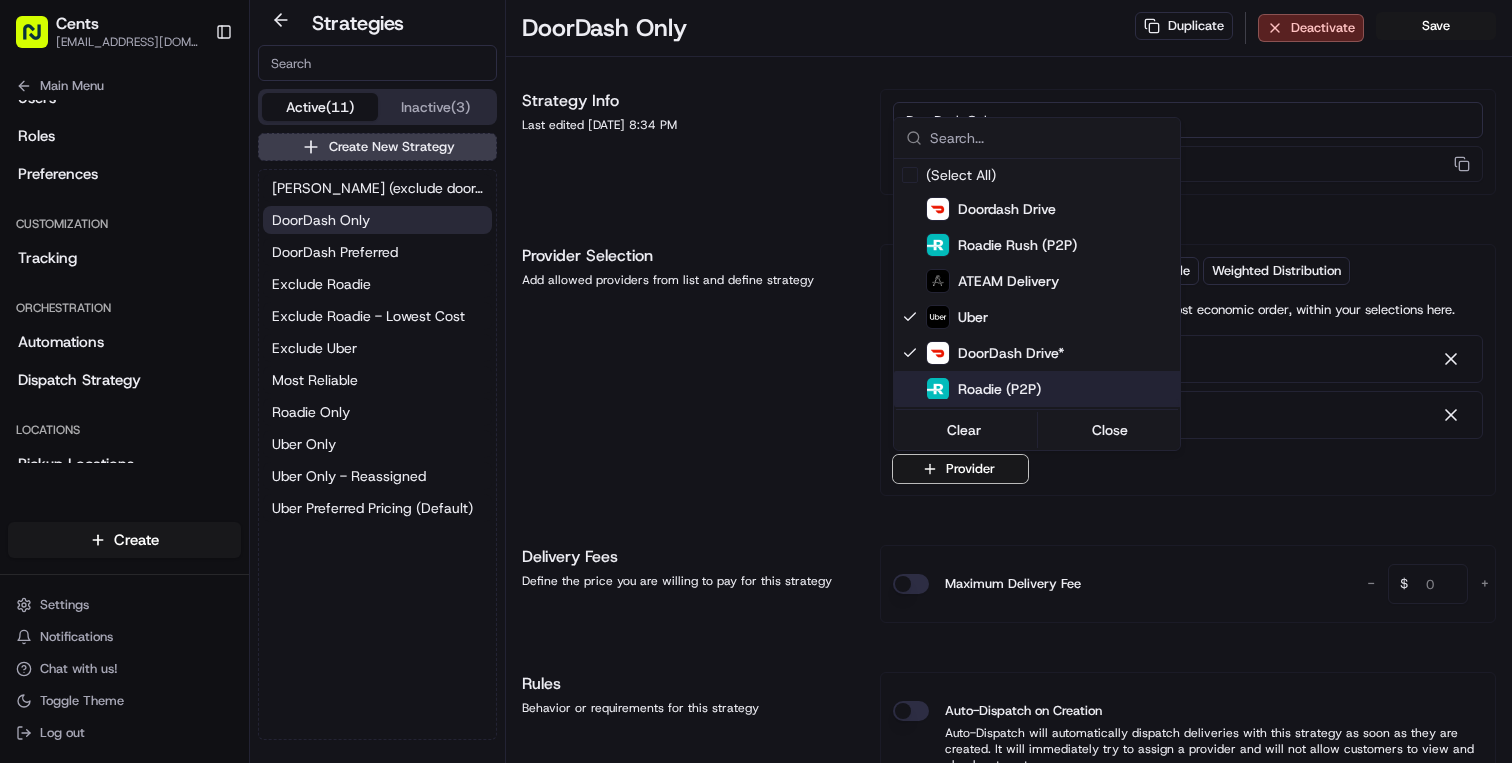 click on "Cents [EMAIL_ADDRESS][DOMAIN_NAME] Toggle Sidebar Deliveries Providers Analytics Favorites Main Menu Members & Organization Organization Users Roles Preferences Customization Tracking Orchestration Automations Dispatch Strategy Locations Pickup Locations Dropoff Locations Billing Billing Refund Requests Integrations Notification Triggers Webhooks API Keys Request Logs Create Settings Notifications Chat with us! Toggle Theme Log out Strategies Active  (11) Inactive  (3) Create New Strategy Celsious (exclude doordash) DoorDash Only DoorDash Preferred Exclude Roadie Exclude Roadie - Lowest Cost Exclude Uber Most Reliable Roadie Only Uber Only Uber Only - Reassigned Uber Preferred Pricing (Default) DoorDash Only Duplicate Deactivate Save Strategy Info Last edited [DATE] 8:34 PM DoorDash Only dss_kCekVK Provider Selection Add allowed providers from list and define strategy Manual Ranking Lowest Cost Most Reliable Weighted Distribution 1 .     Uber 2 .     DoorDash Drive*  Provider Delivery Fees - 0 $ +" at bounding box center [756, 381] 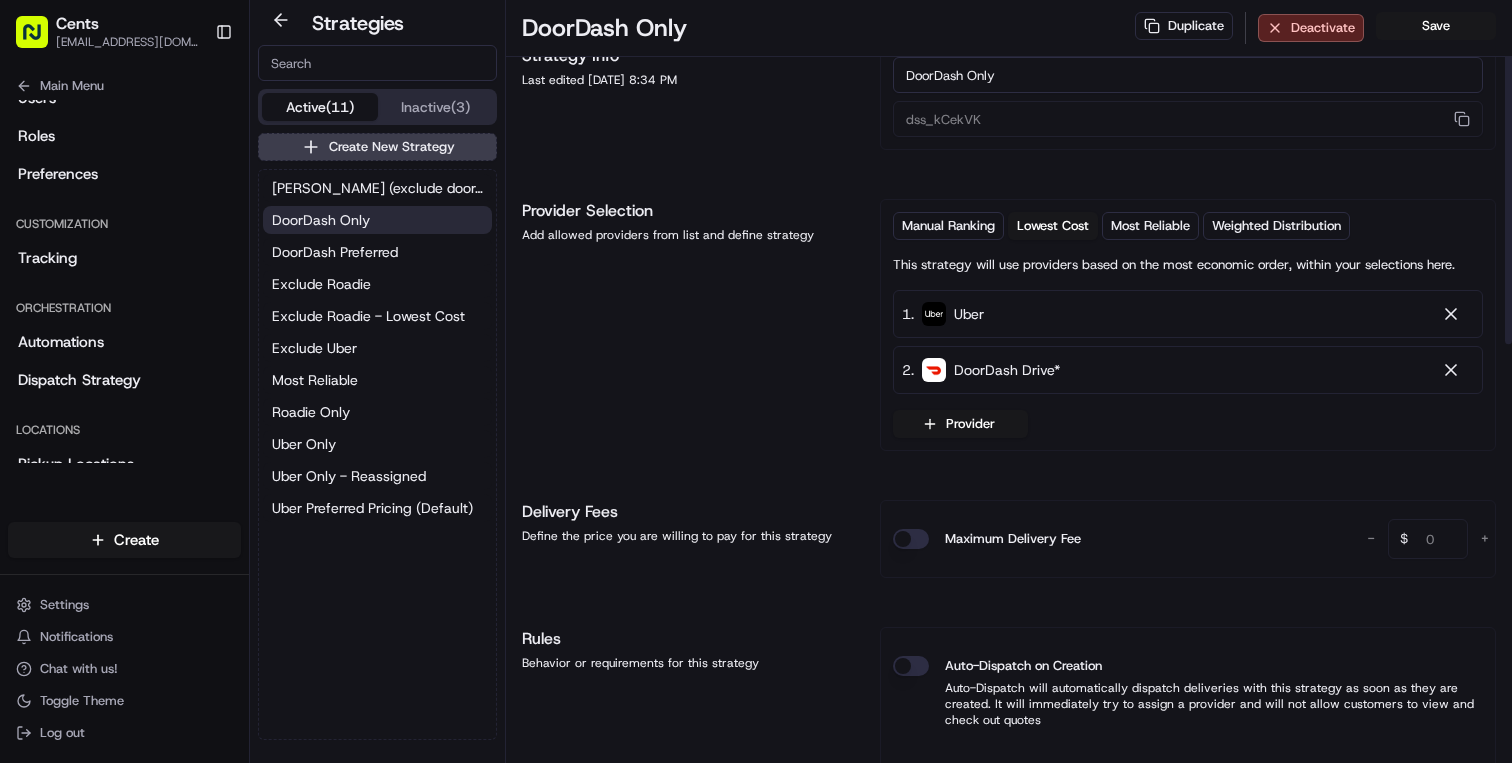 scroll, scrollTop: 0, scrollLeft: 0, axis: both 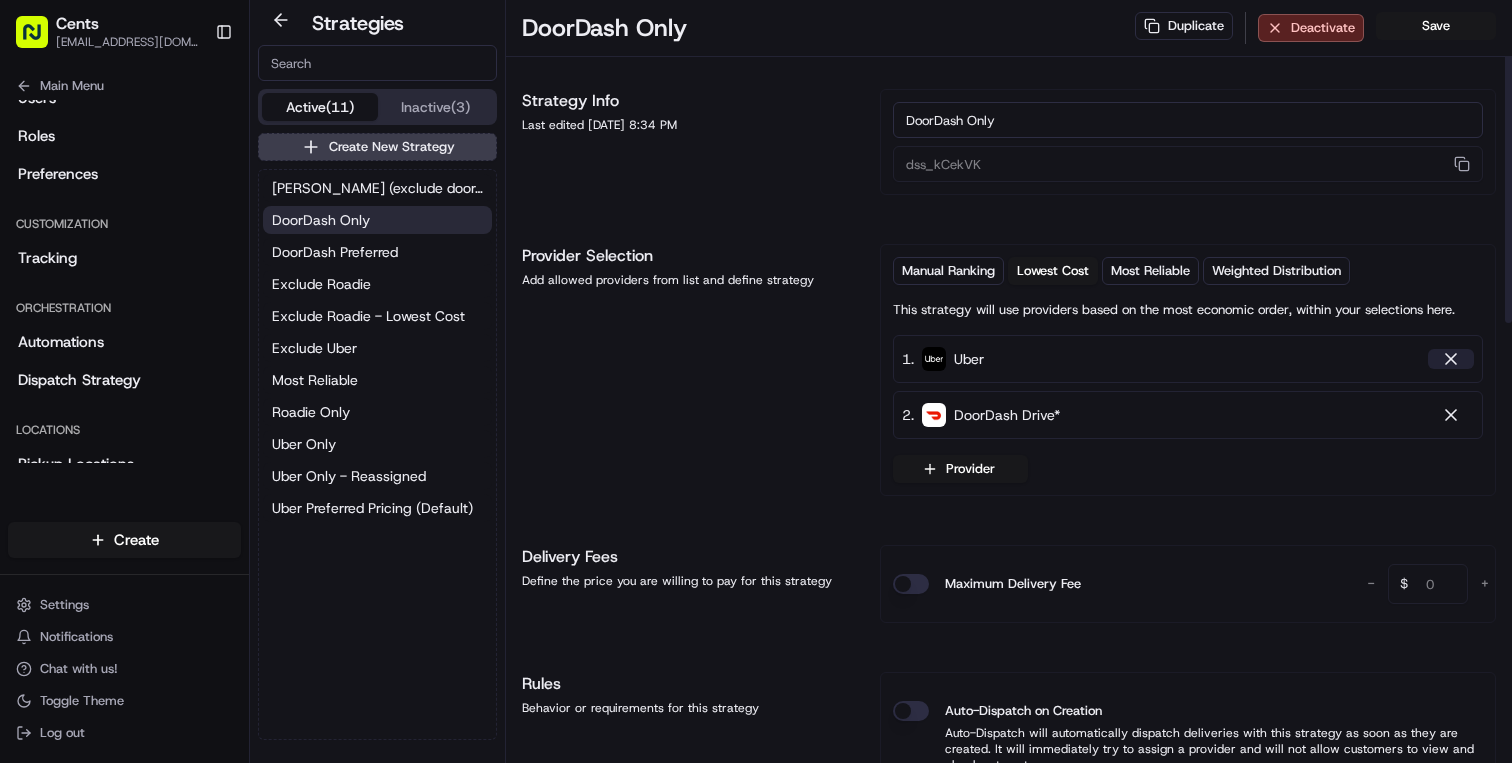 click at bounding box center (1451, 359) 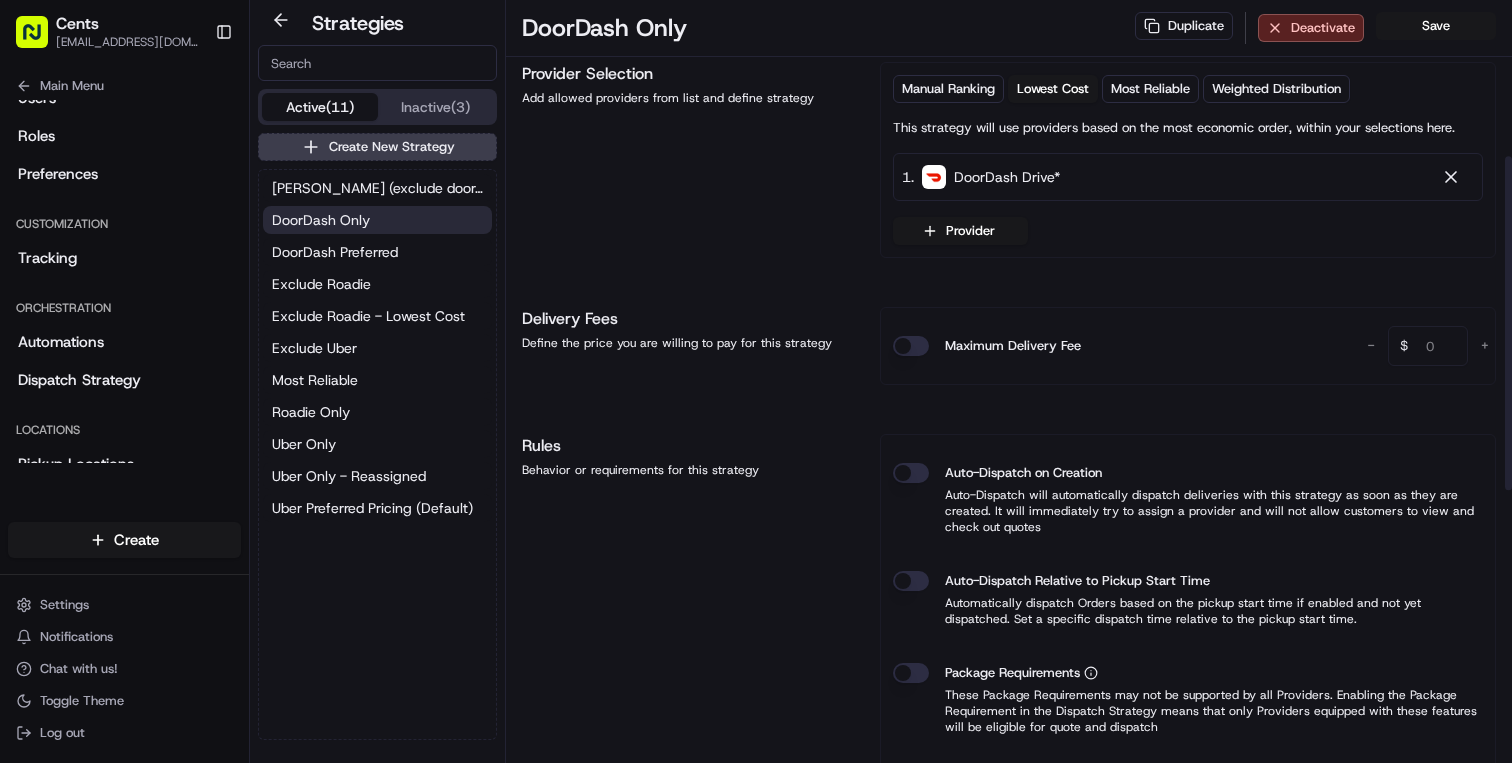scroll, scrollTop: 0, scrollLeft: 0, axis: both 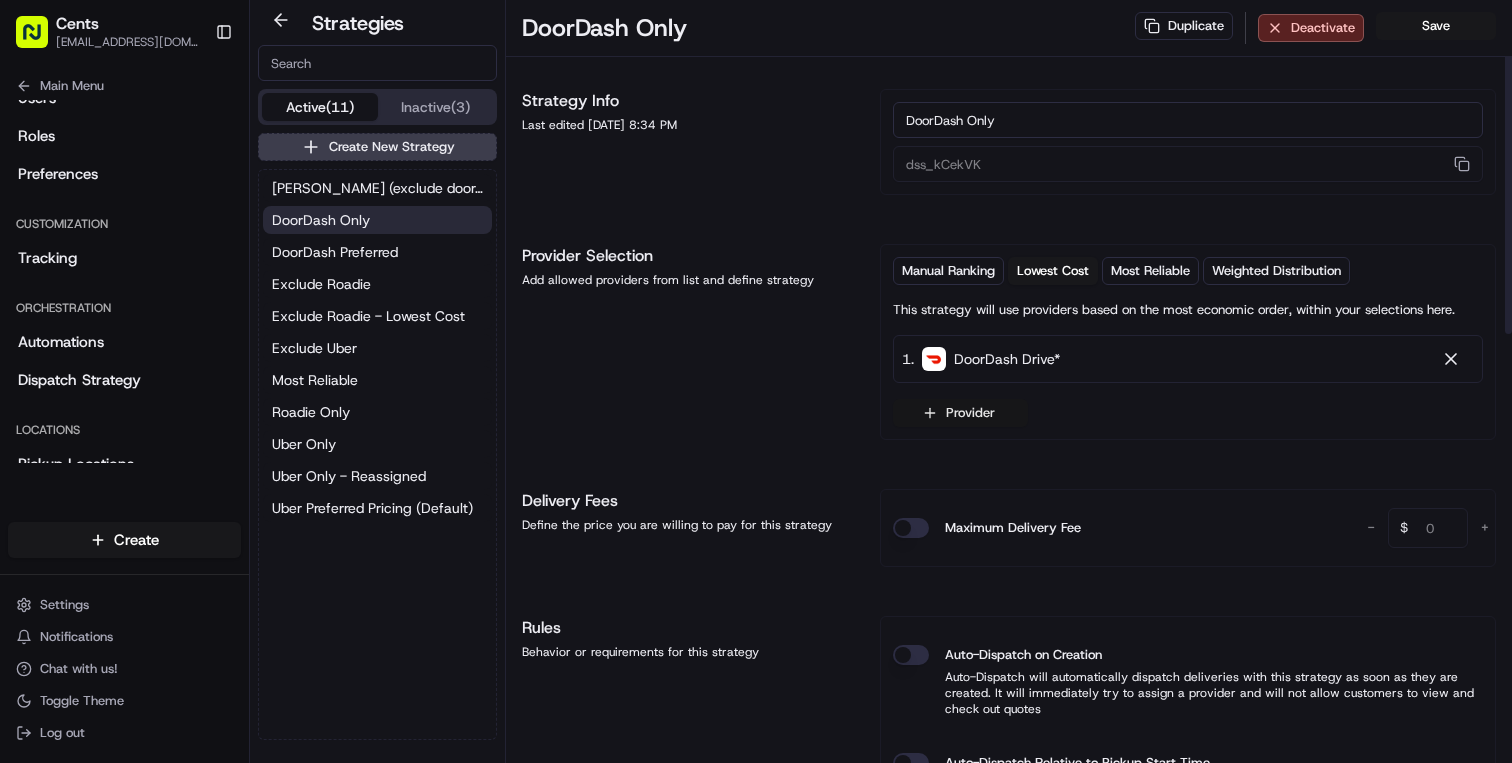click on "Provider" at bounding box center [960, 413] 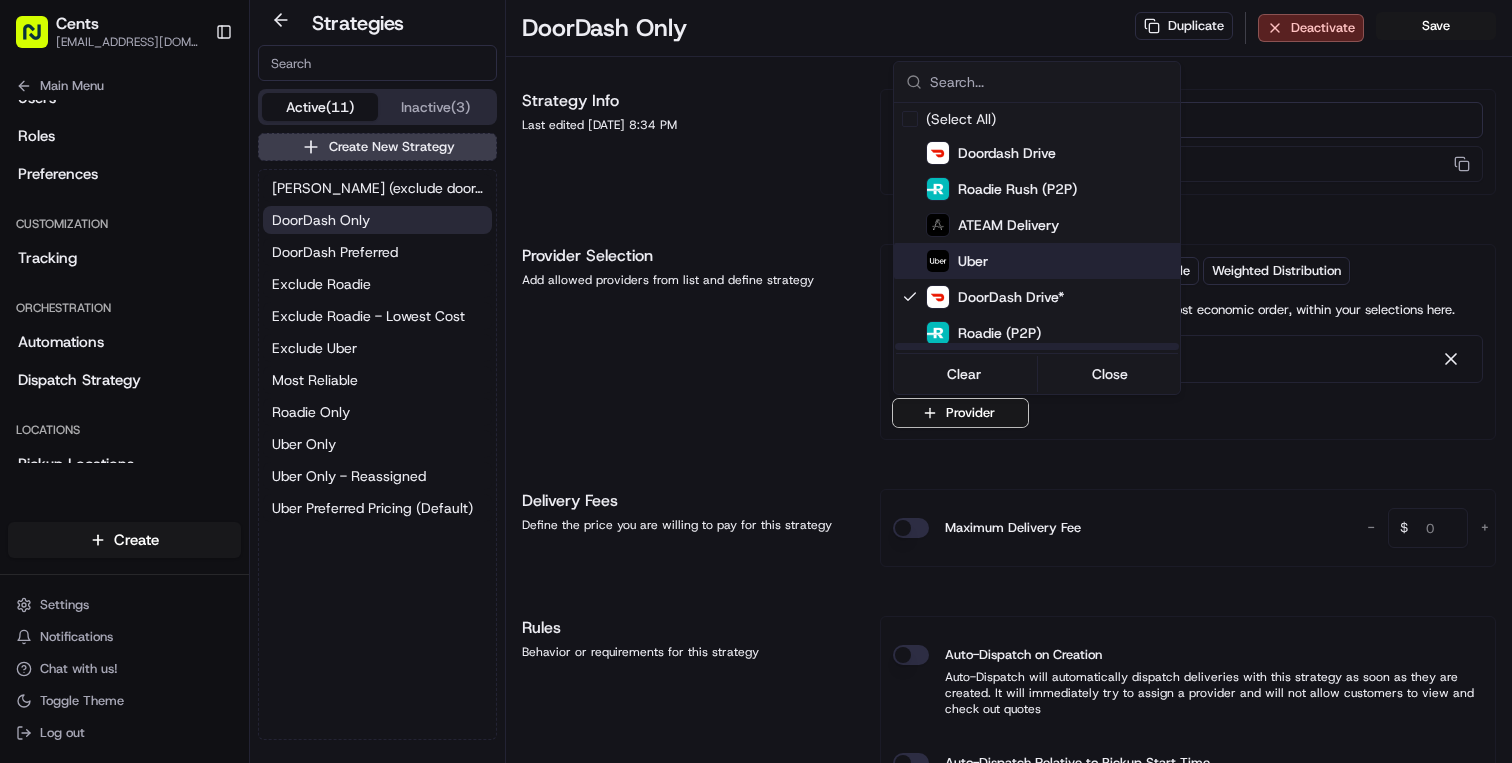 click on "Uber" at bounding box center [1086, 261] 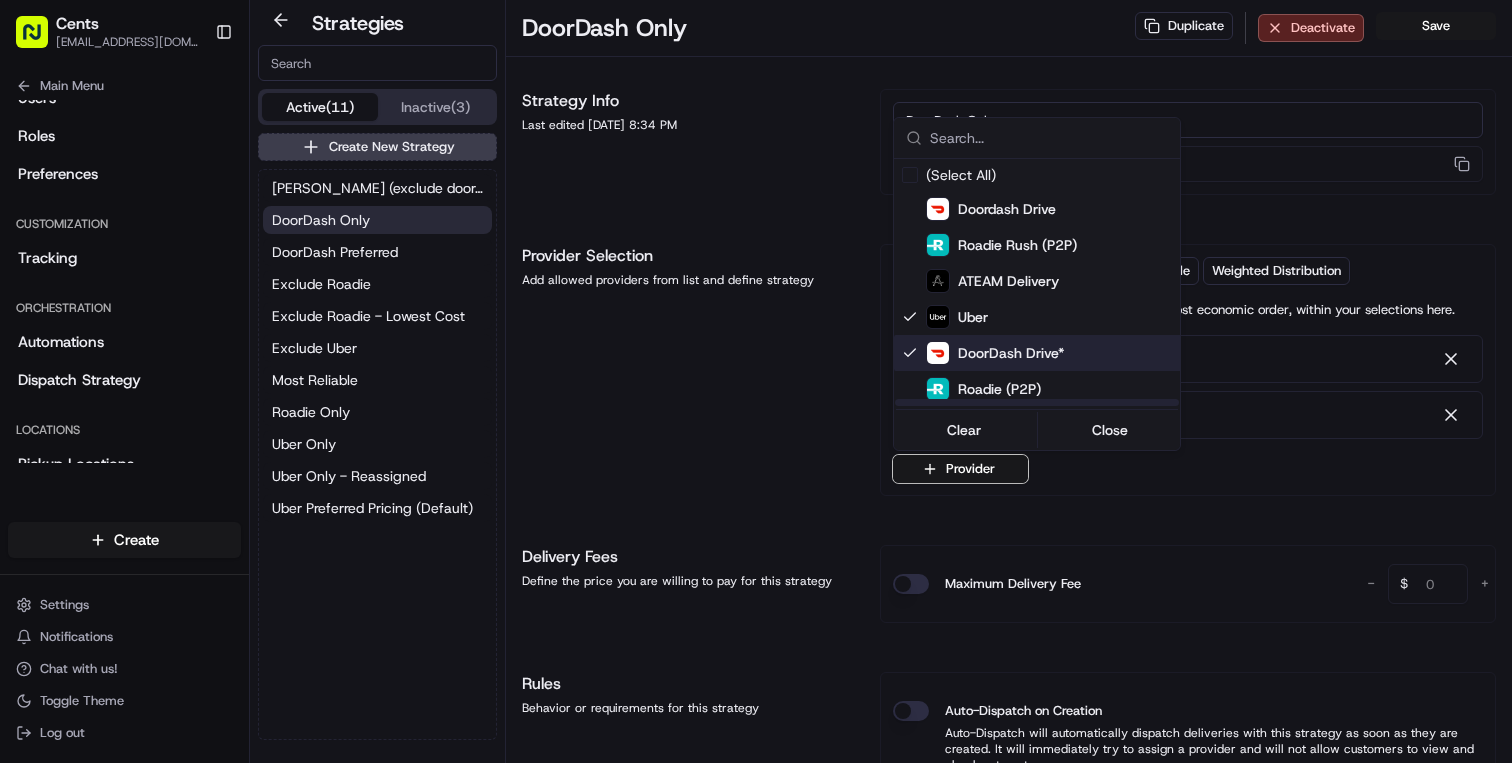 click on "Cents [EMAIL_ADDRESS][DOMAIN_NAME] Toggle Sidebar Deliveries Providers Analytics Favorites Main Menu Members & Organization Organization Users Roles Preferences Customization Tracking Orchestration Automations Dispatch Strategy Locations Pickup Locations Dropoff Locations Billing Billing Refund Requests Integrations Notification Triggers Webhooks API Keys Request Logs Create Settings Notifications Chat with us! Toggle Theme Log out Strategies Active  (11) Inactive  (3) Create New Strategy Celsious (exclude doordash) DoorDash Only DoorDash Preferred Exclude Roadie Exclude Roadie - Lowest Cost Exclude Uber Most Reliable Roadie Only Uber Only Uber Only - Reassigned Uber Preferred Pricing (Default) DoorDash Only Duplicate Deactivate Save Strategy Info Last edited [DATE] 8:34 PM DoorDash Only dss_kCekVK Provider Selection Add allowed providers from list and define strategy Manual Ranking Lowest Cost Most Reliable Weighted Distribution 1 .     Uber 2 .     DoorDash Drive*  Provider Delivery Fees - 0 $ +" at bounding box center [756, 381] 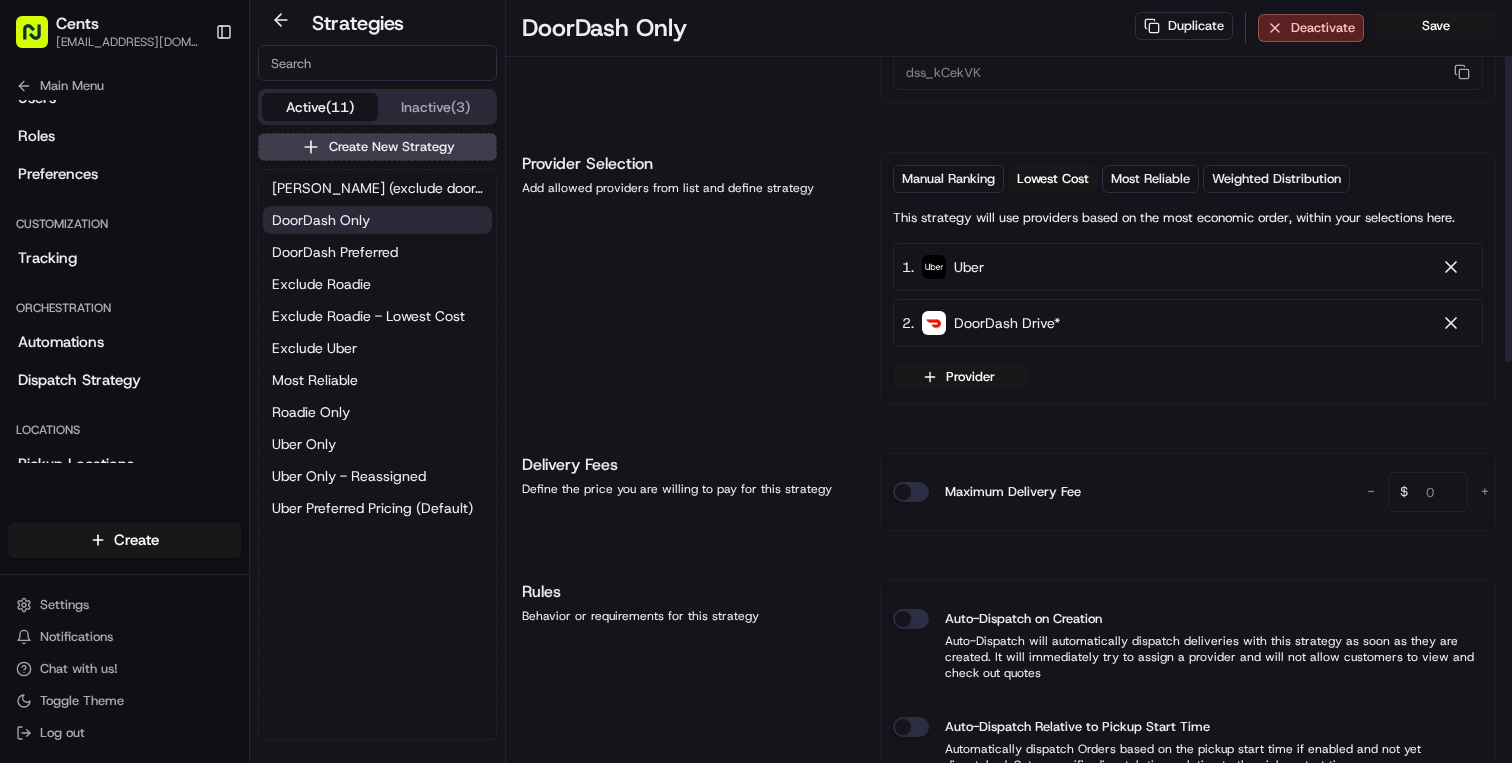 scroll, scrollTop: 0, scrollLeft: 0, axis: both 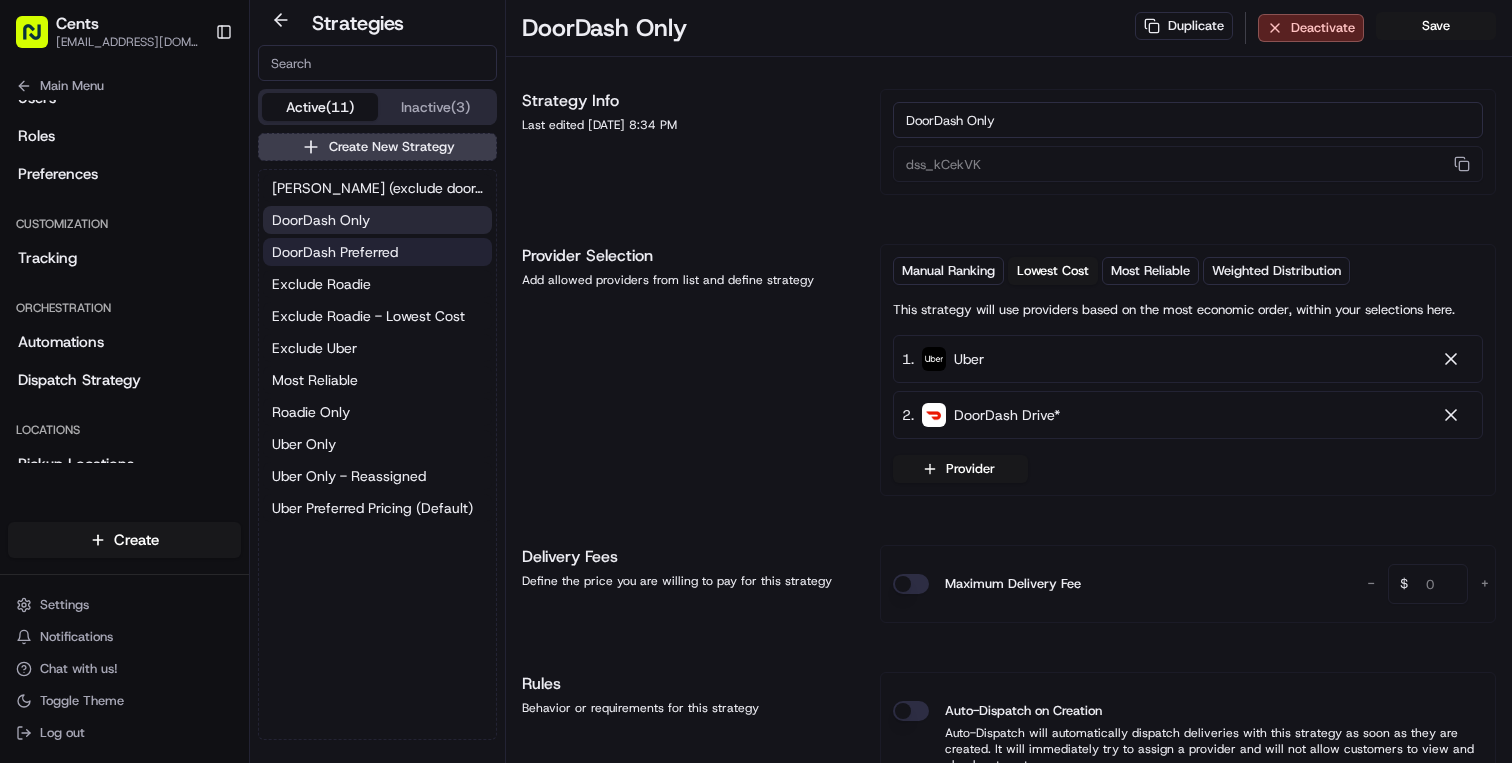 click on "DoorDash Preferred" at bounding box center [335, 252] 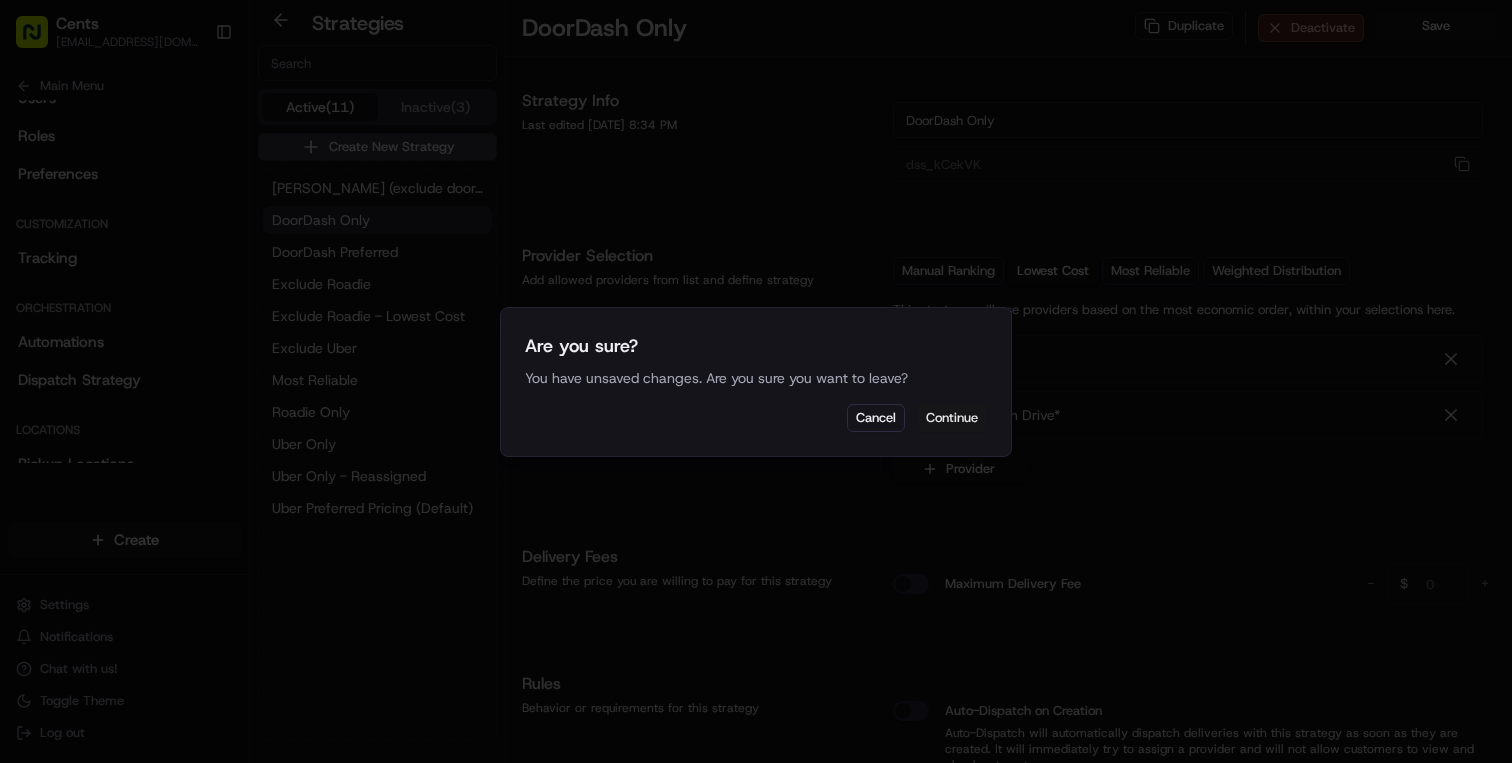 click on "Continue" at bounding box center [952, 418] 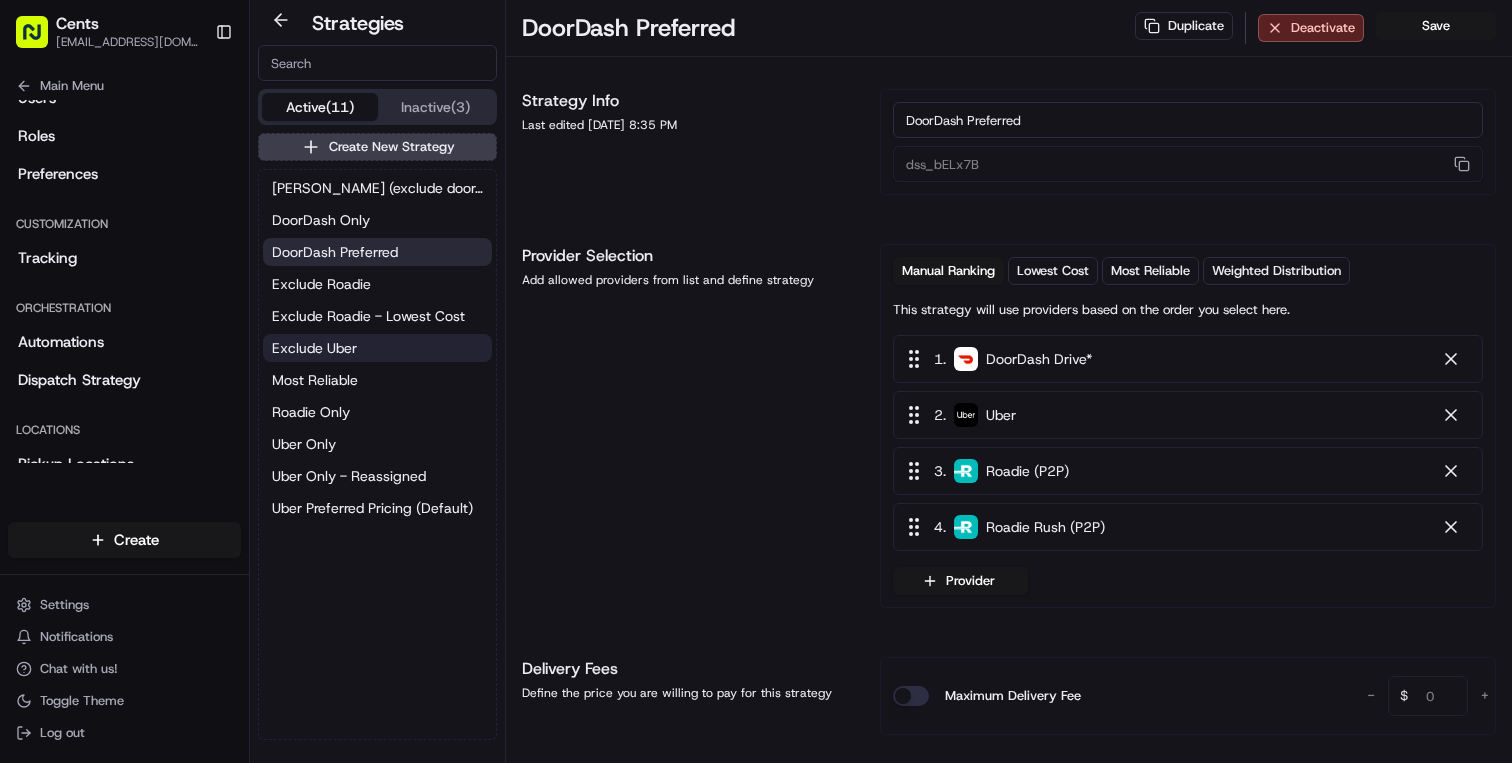 click on "Exclude Uber" at bounding box center [377, 348] 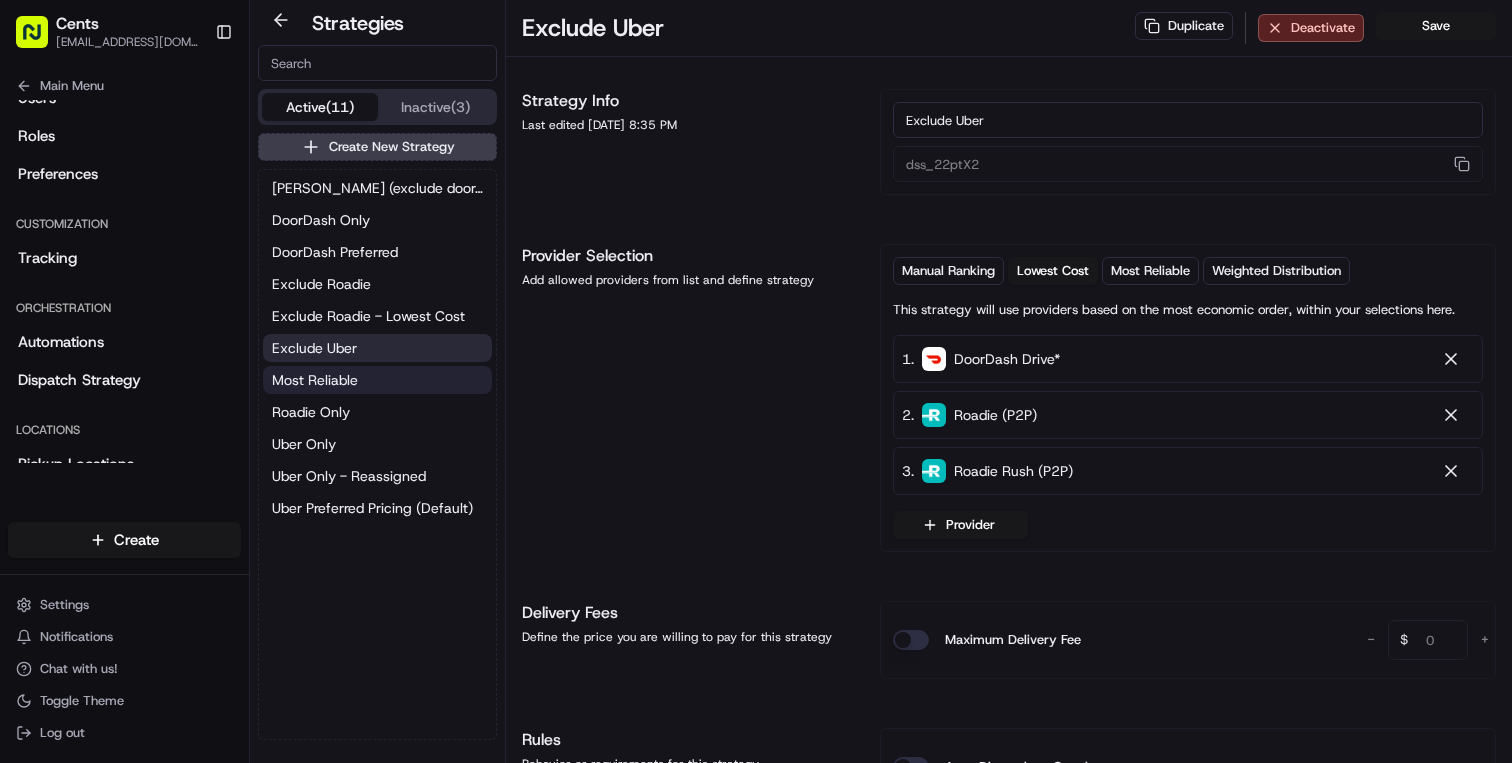 click on "Most Reliable" at bounding box center (315, 380) 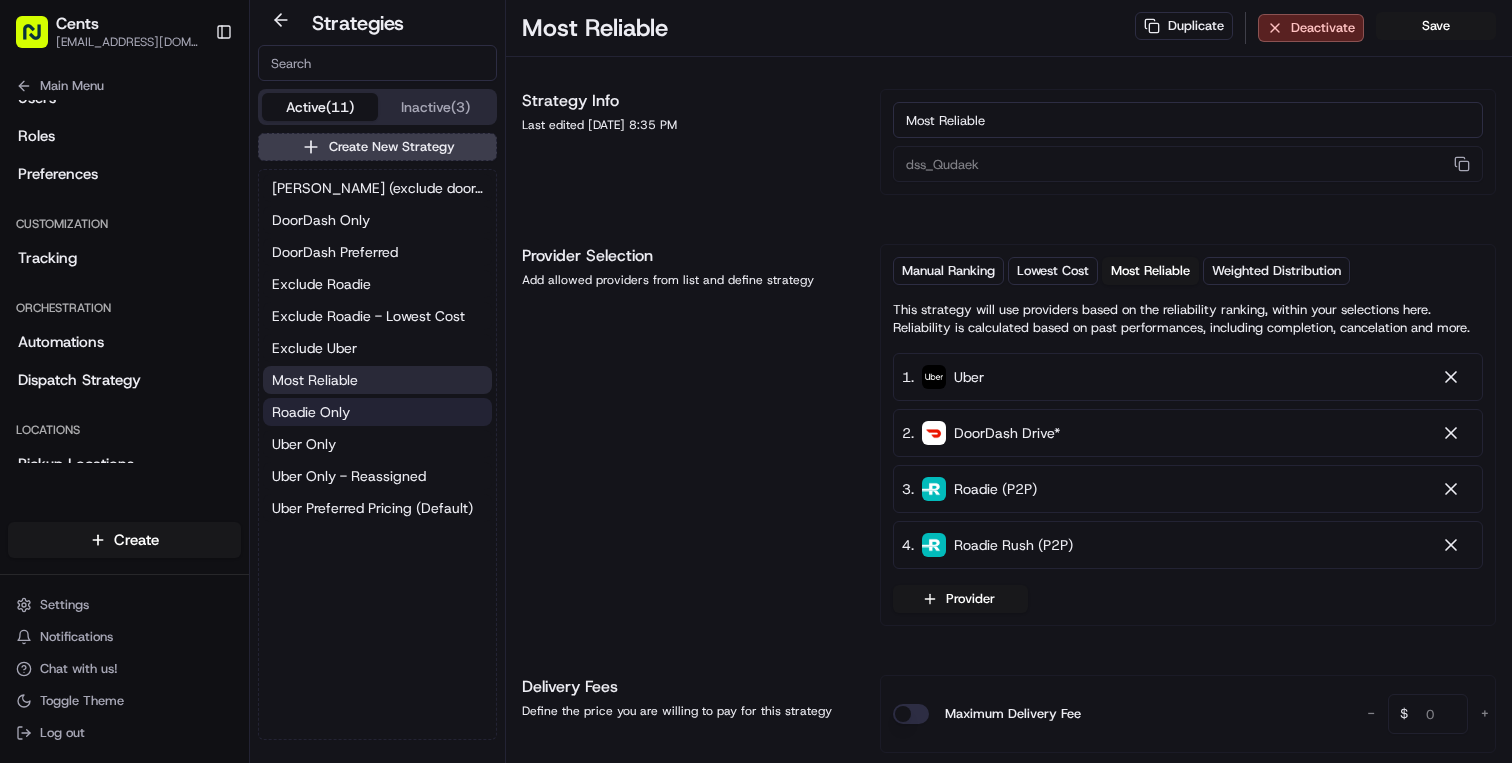 click on "Roadie Only" at bounding box center [311, 412] 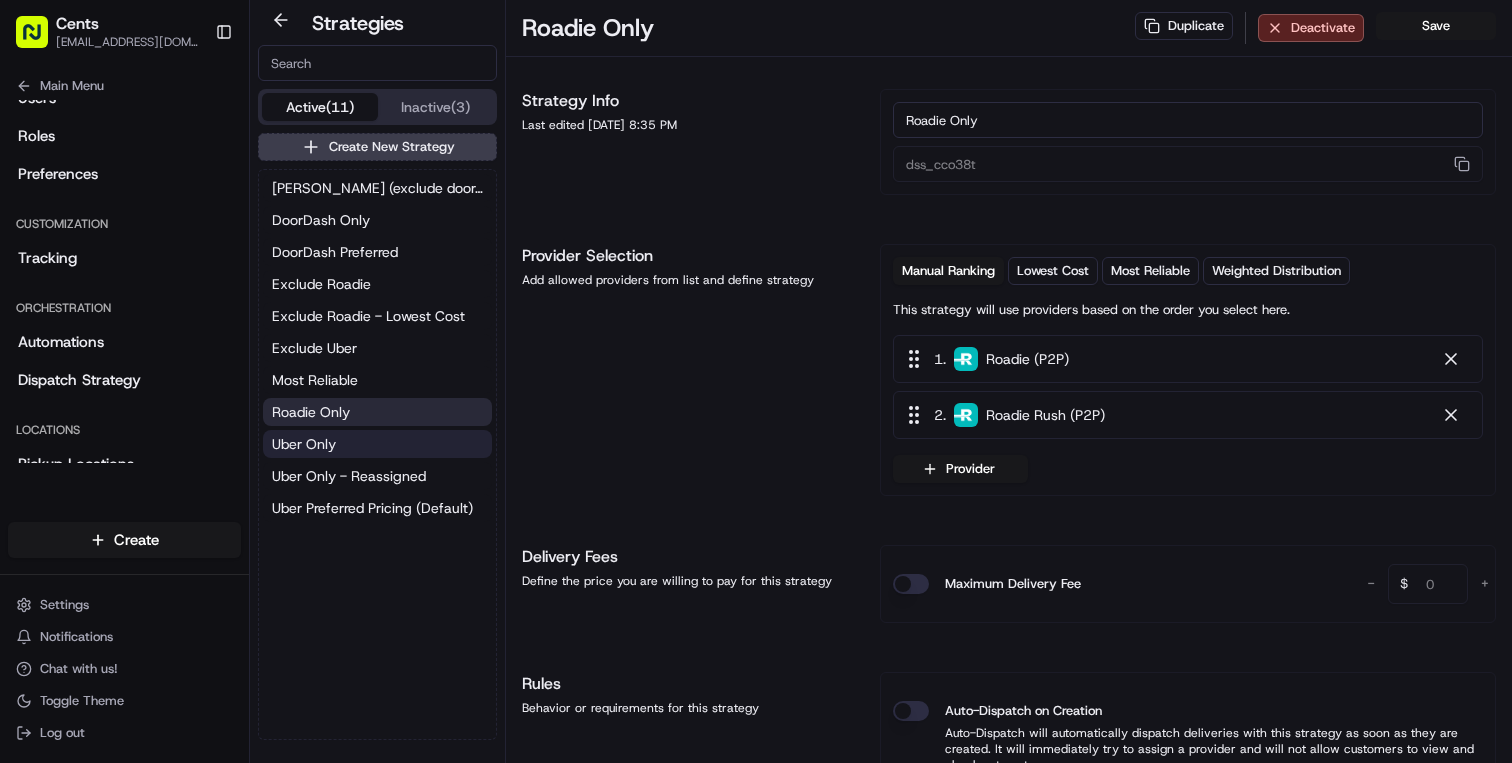 click on "Uber Only" at bounding box center (304, 444) 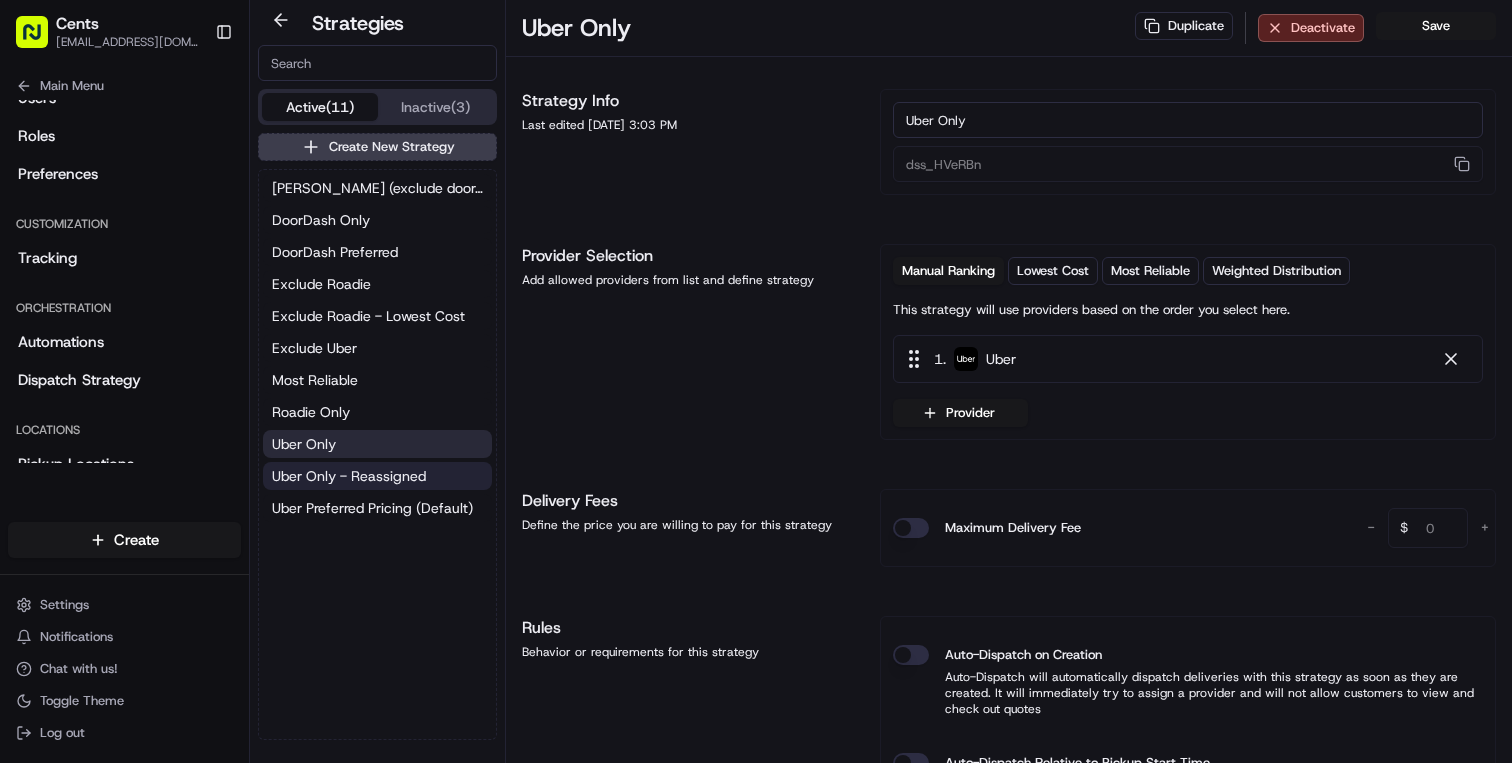 click on "Uber Only - Reassigned" at bounding box center (349, 476) 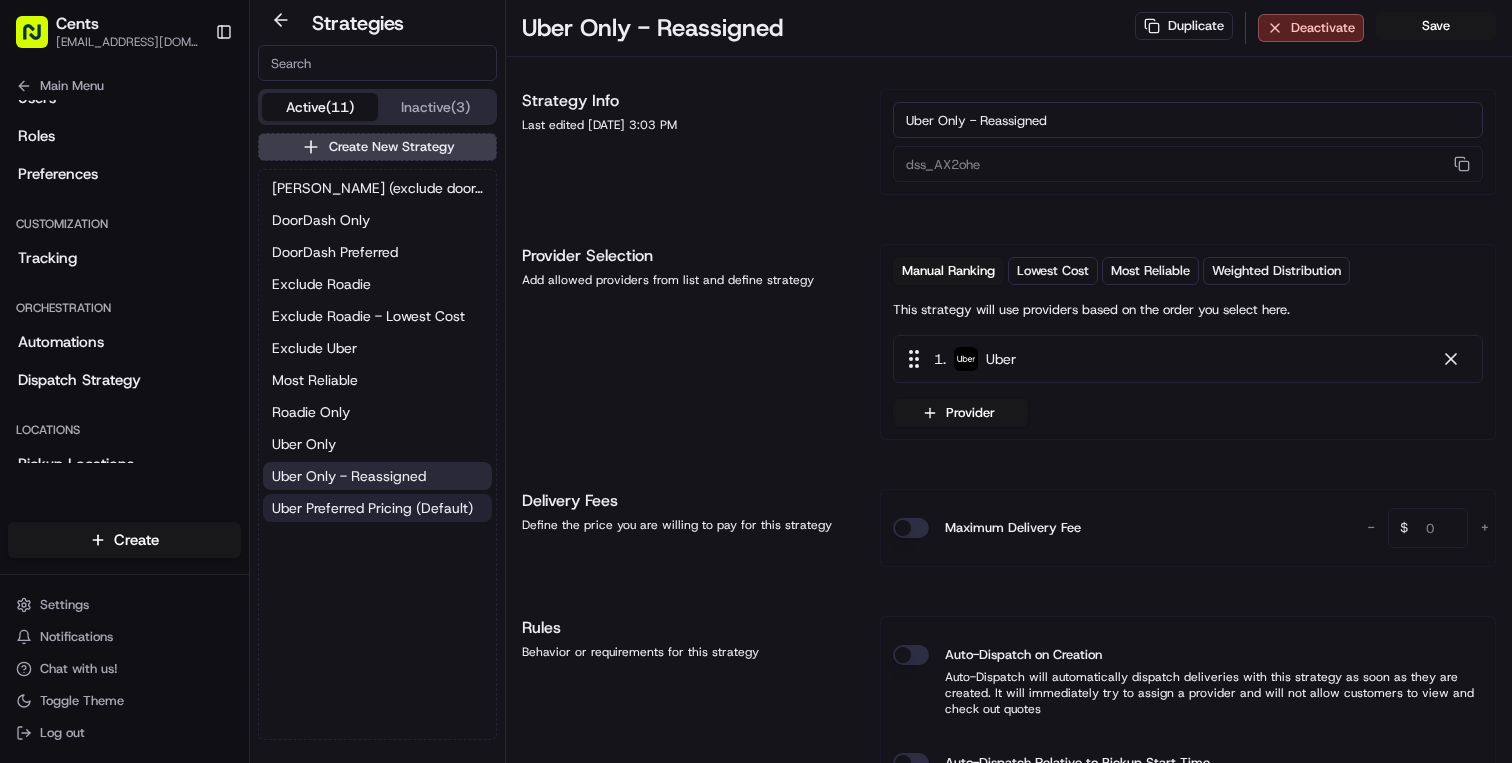 click on "Uber Preferred Pricing (Default)" at bounding box center (372, 508) 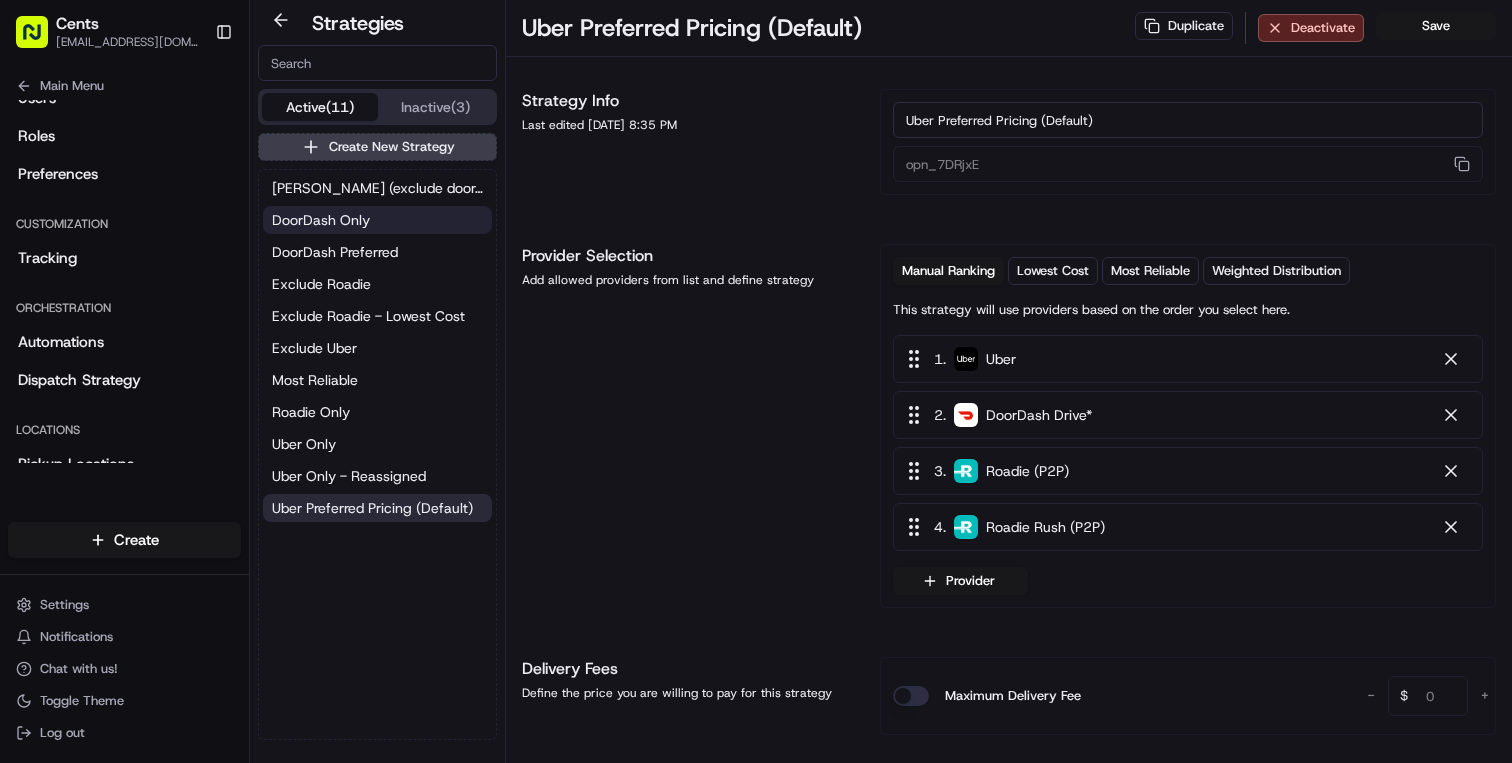 click on "DoorDash Only" at bounding box center (321, 220) 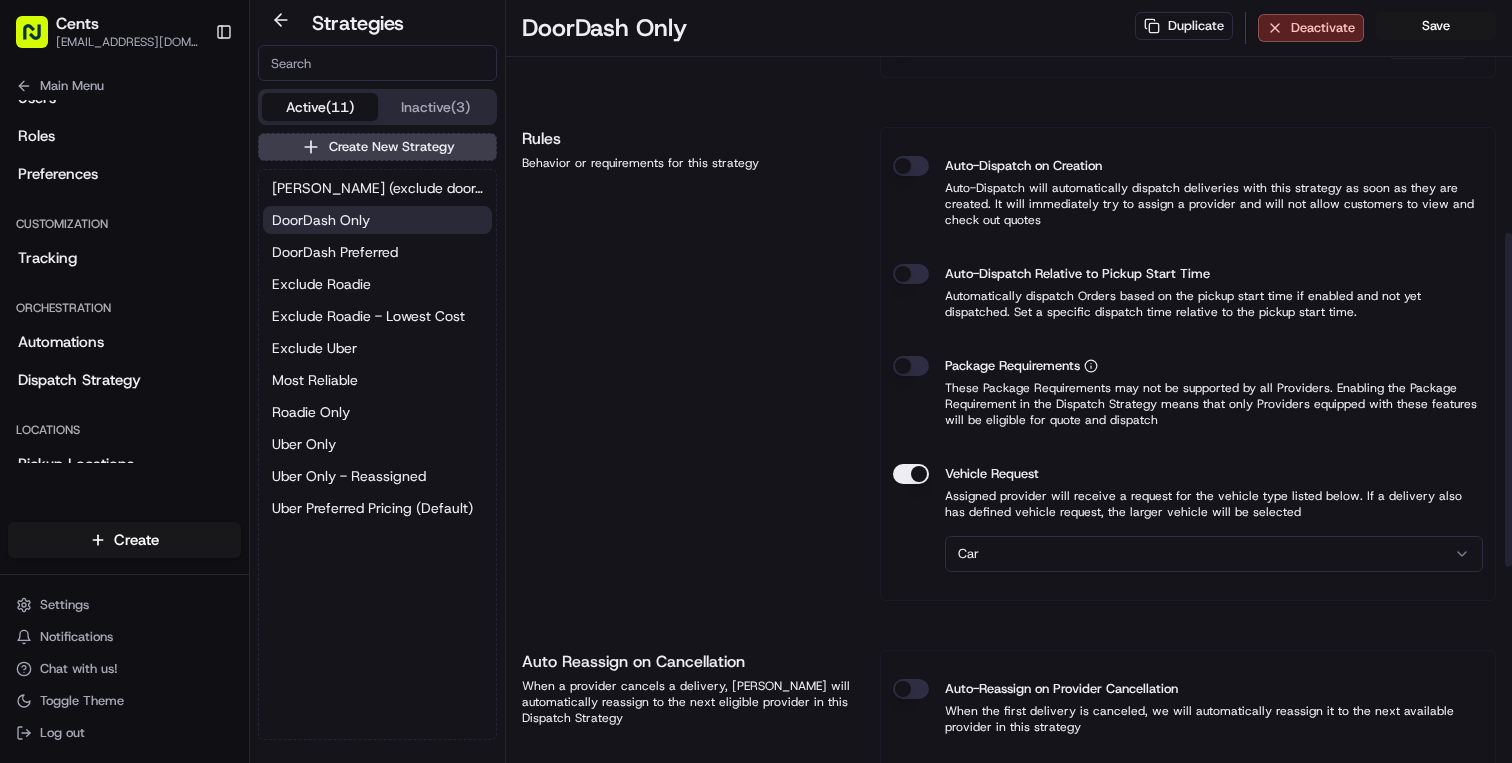 scroll, scrollTop: 0, scrollLeft: 0, axis: both 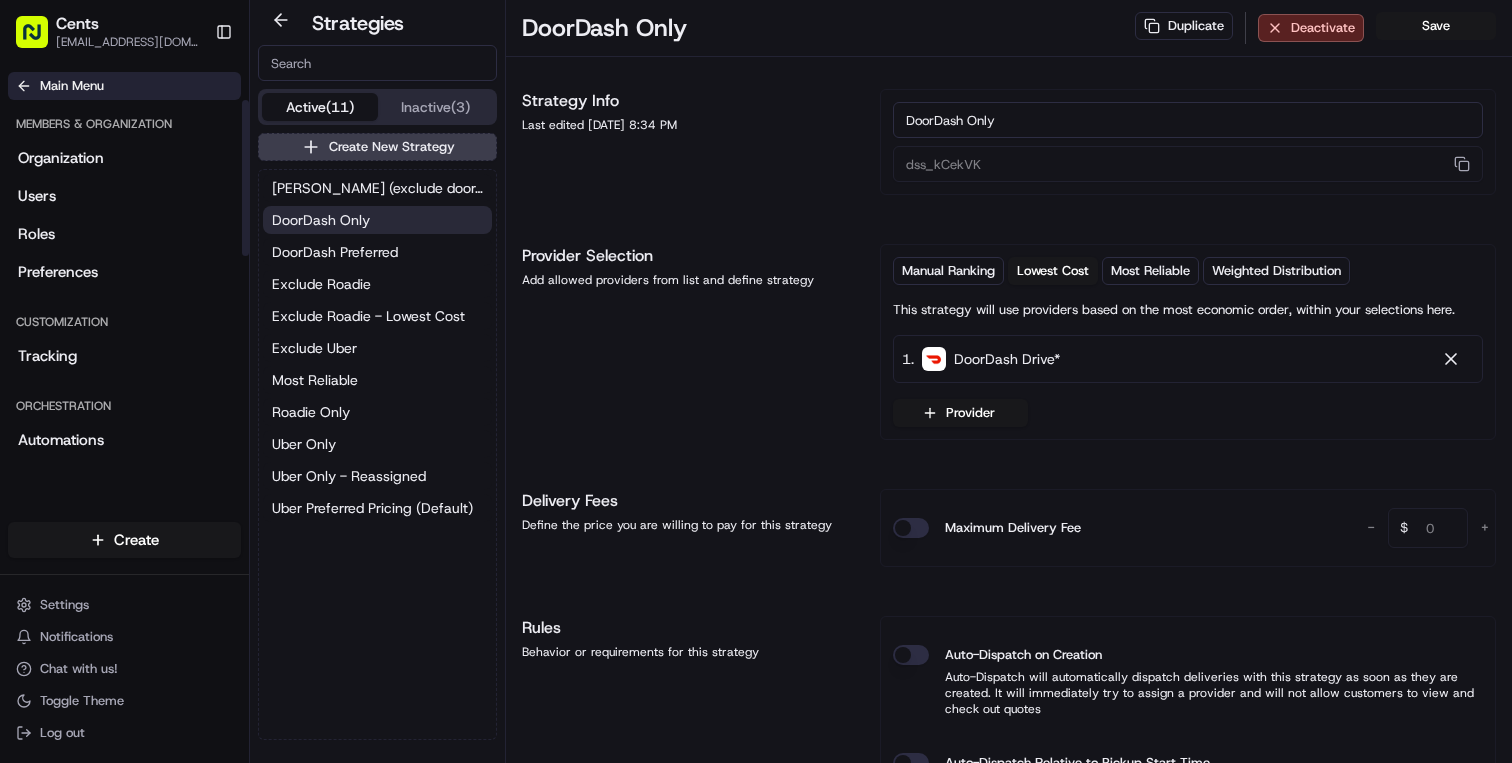 click on "Main Menu" at bounding box center [124, 86] 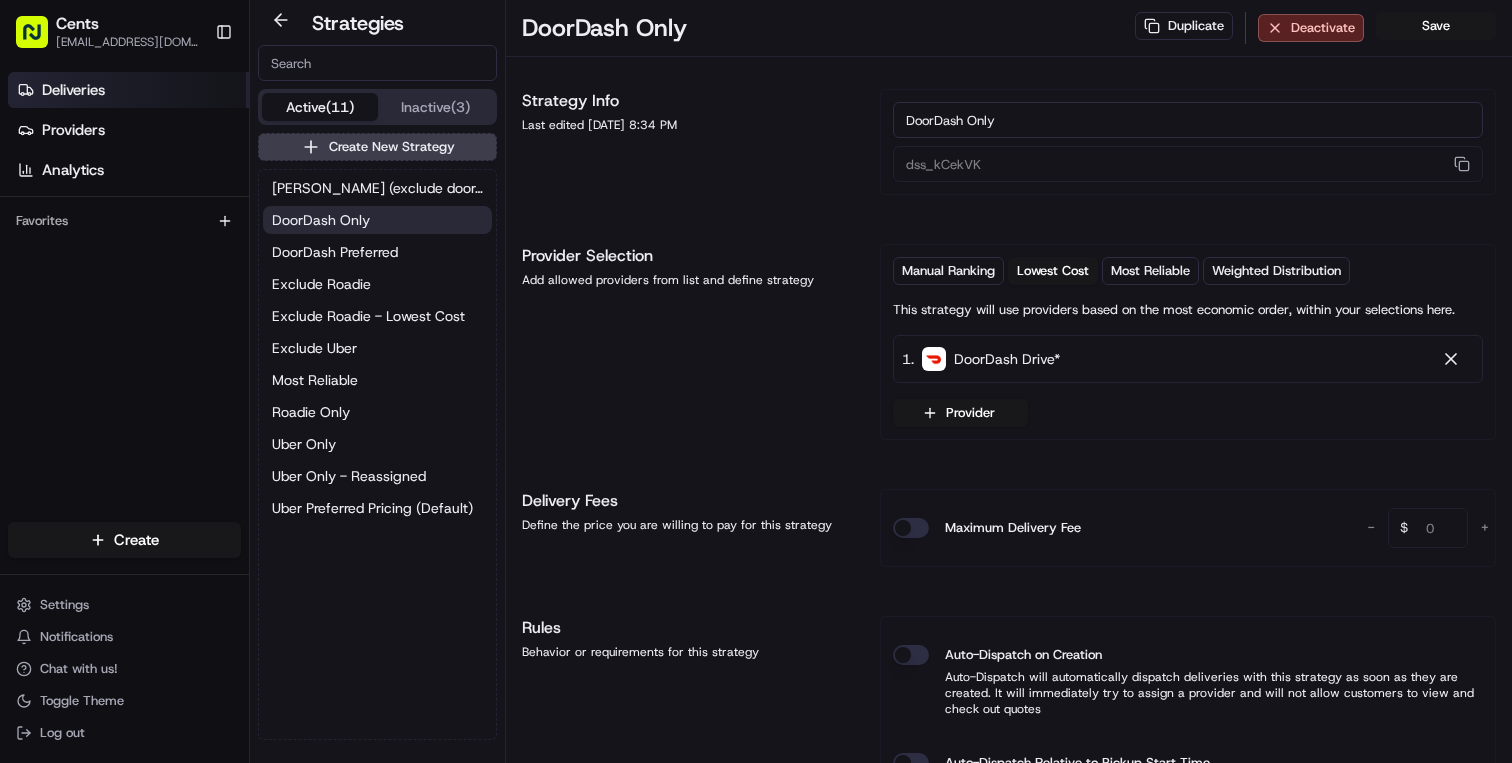 click on "Deliveries" at bounding box center (73, 90) 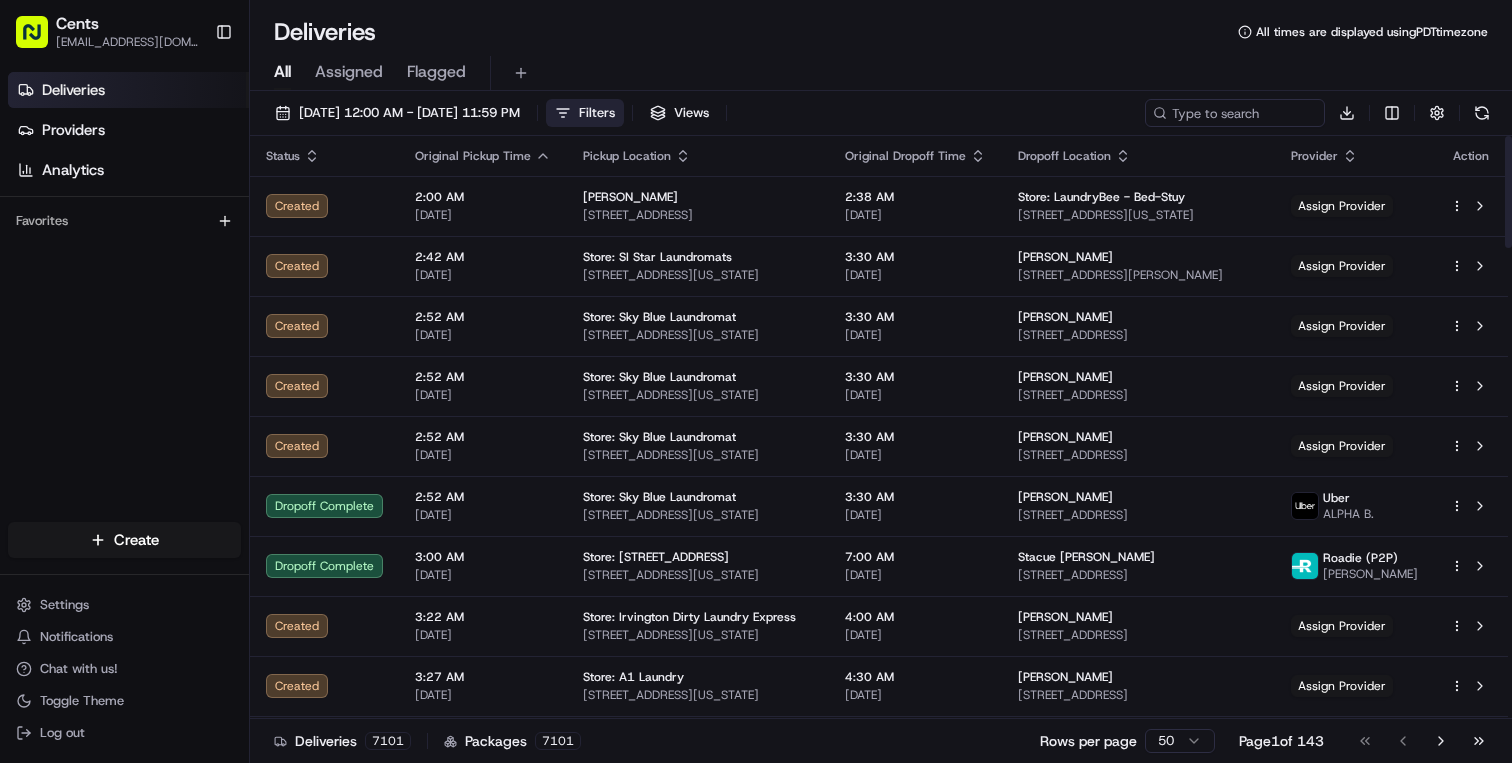 click on "Filters" at bounding box center (585, 113) 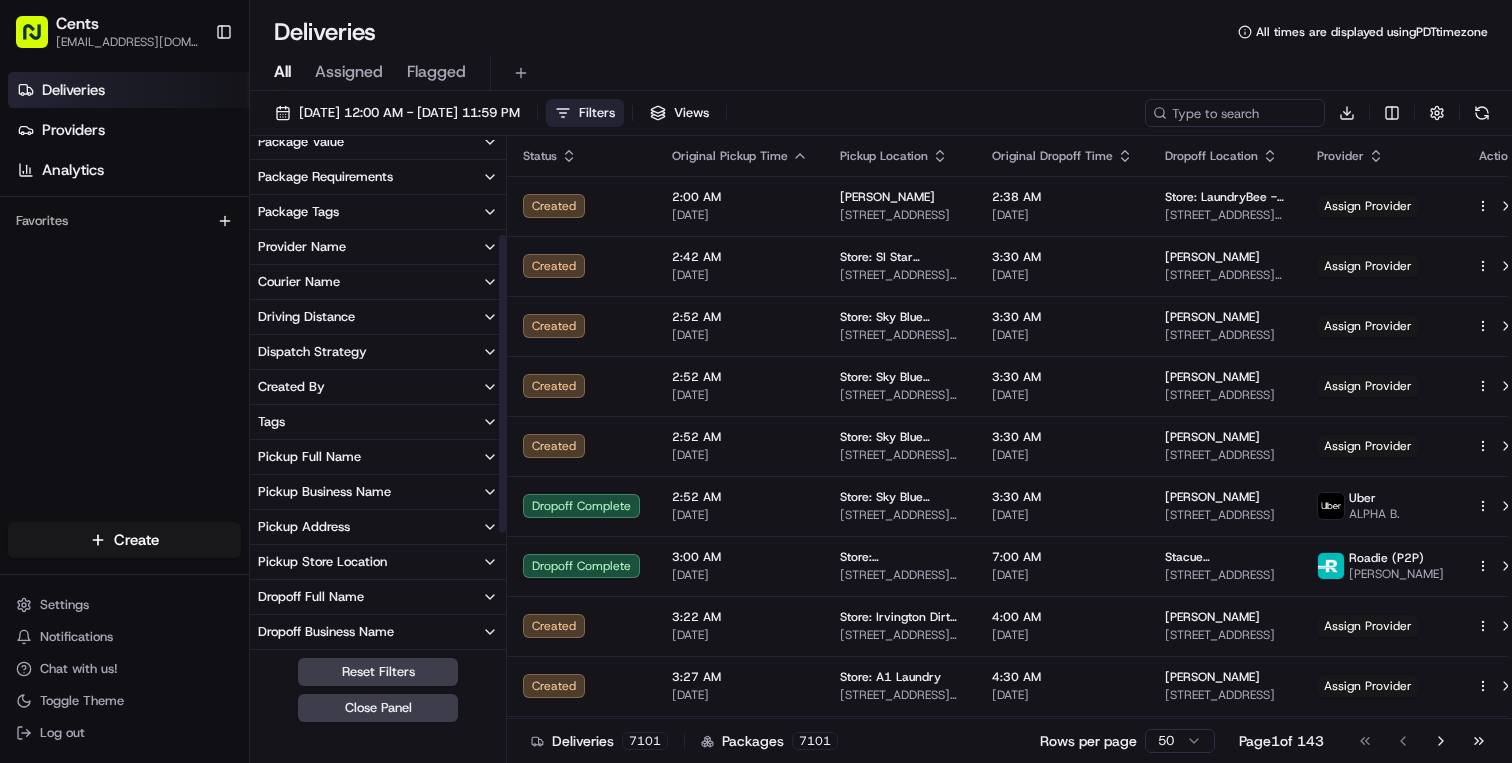scroll, scrollTop: 174, scrollLeft: 0, axis: vertical 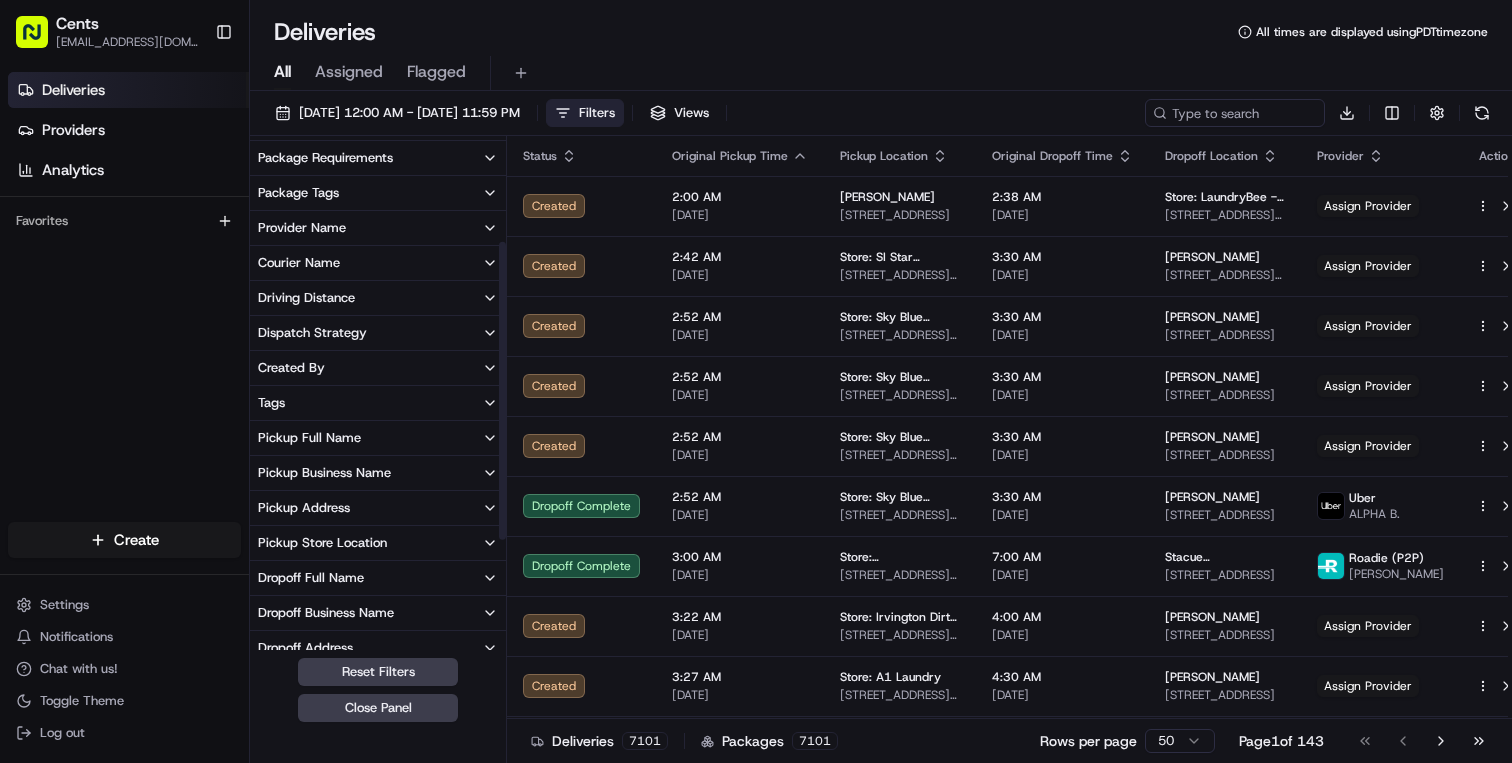 click 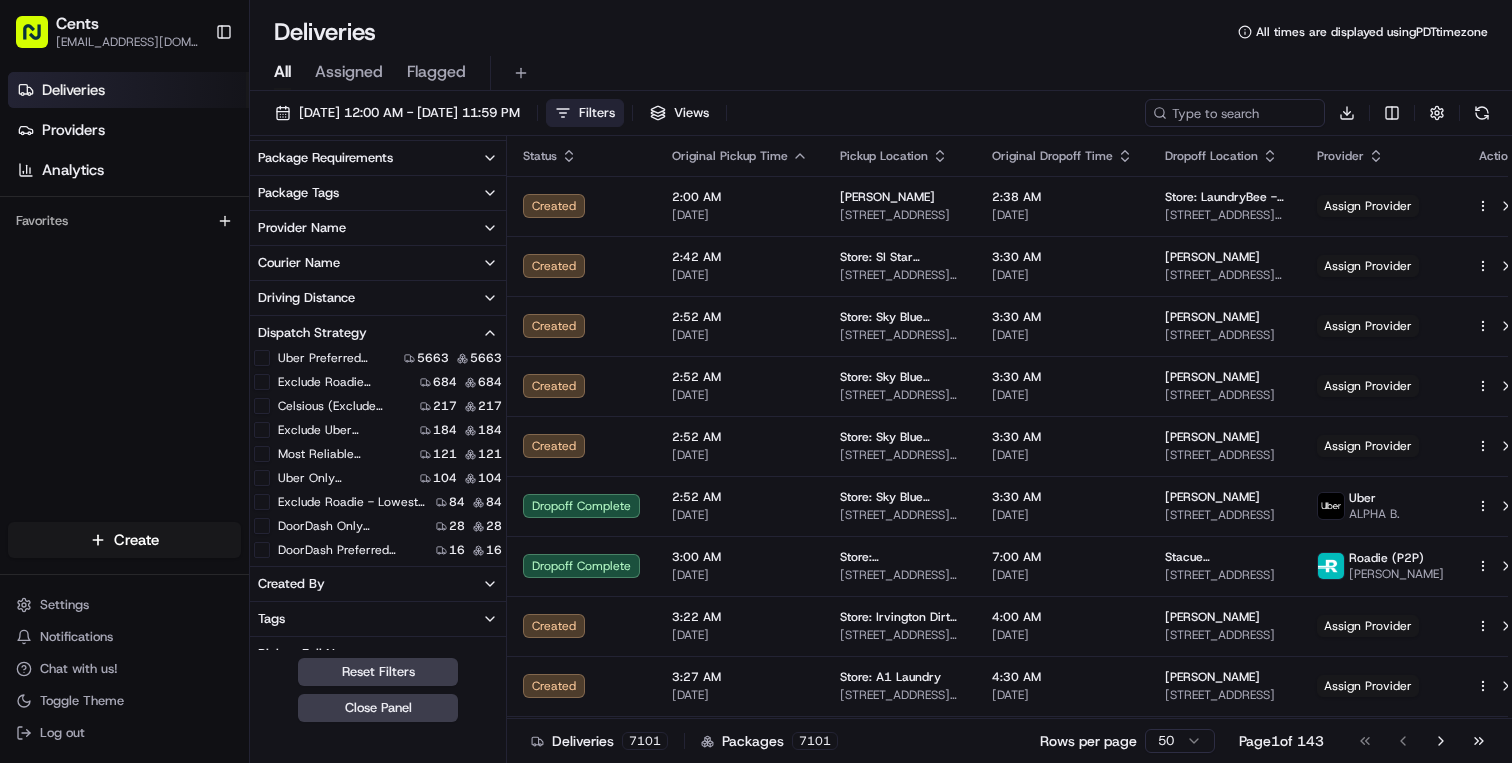 scroll, scrollTop: 52, scrollLeft: 0, axis: vertical 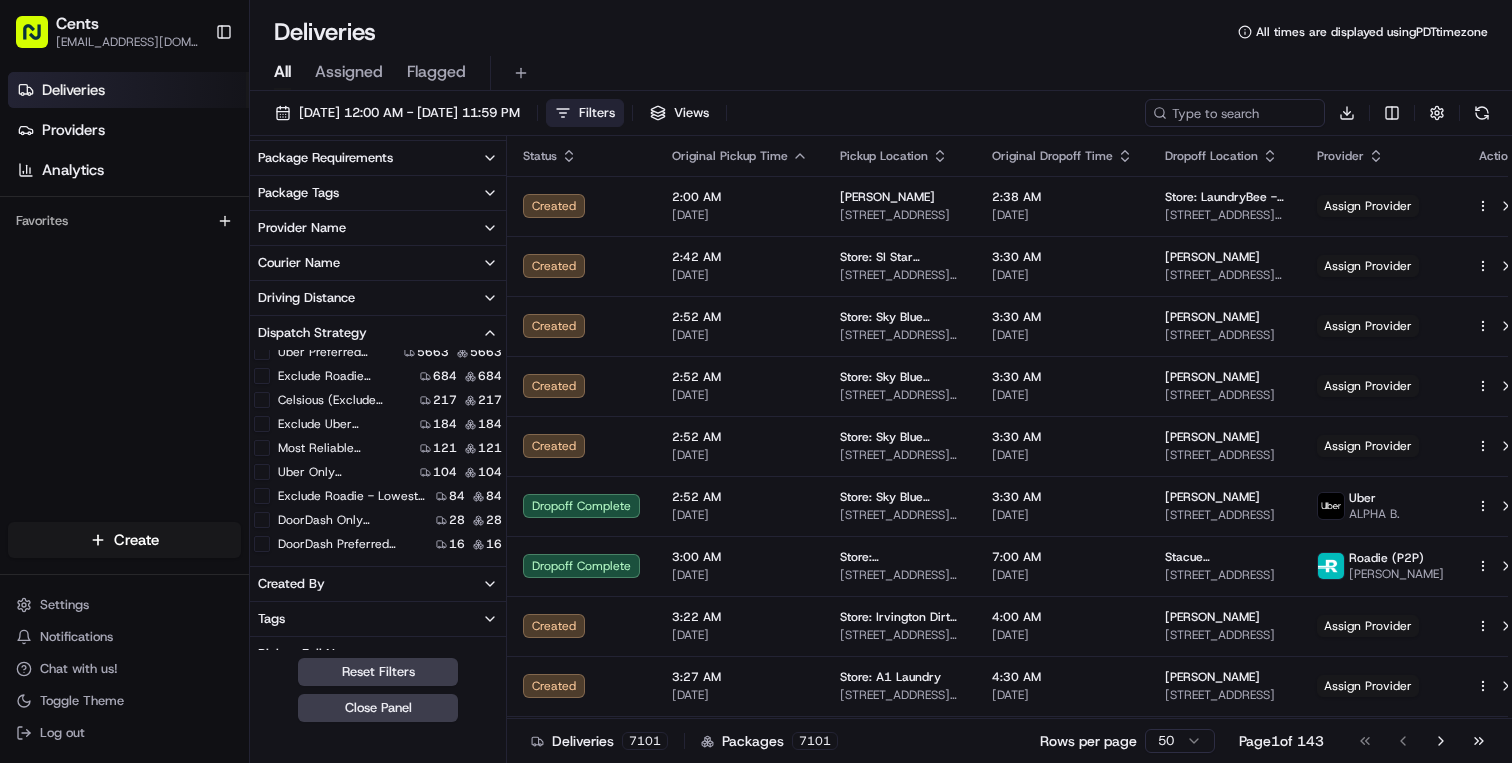 click on "DoorDash Only (dss_kCekVK)" at bounding box center (262, 520) 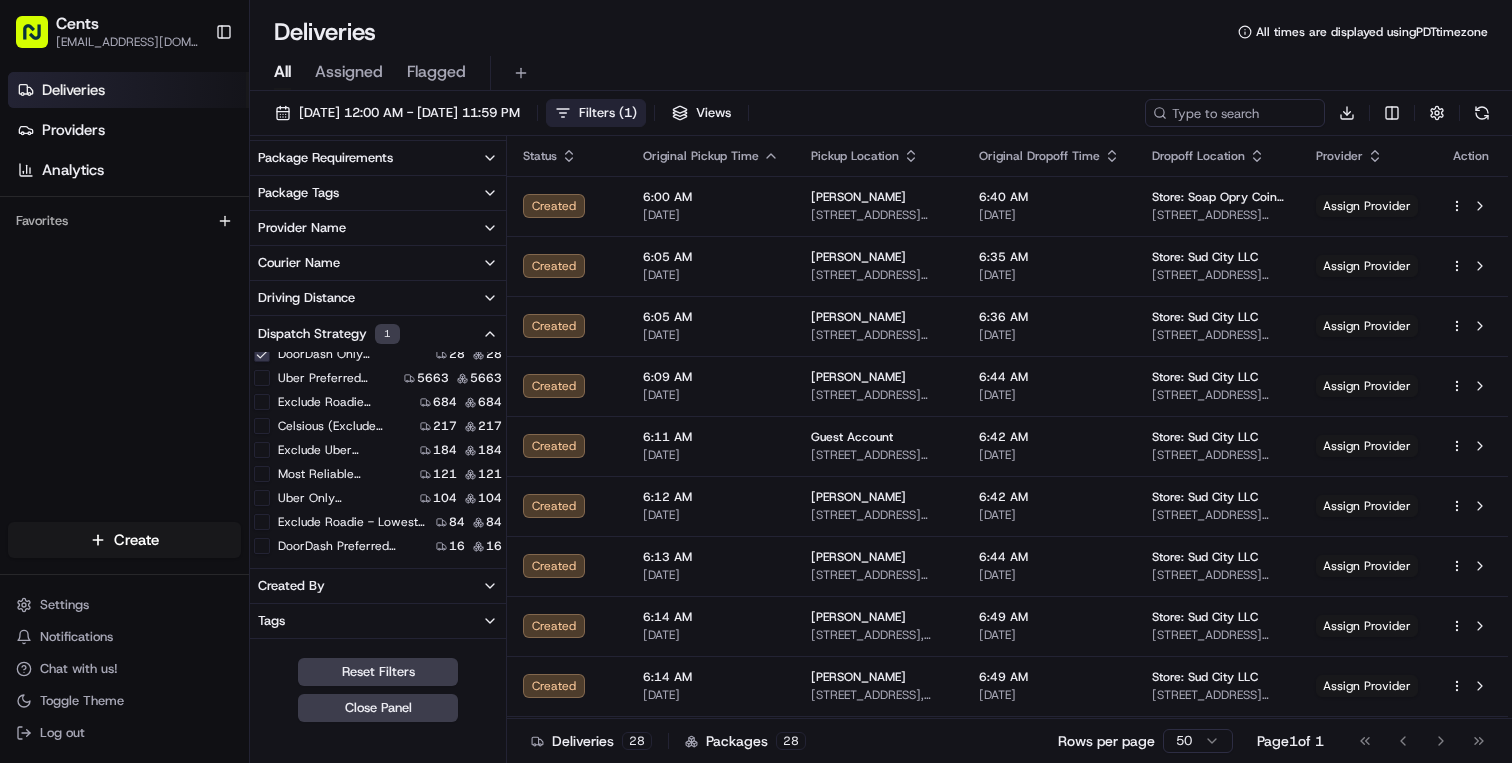 click on "Exclude Uber (dss_22ptX2)" at bounding box center (333, 450) 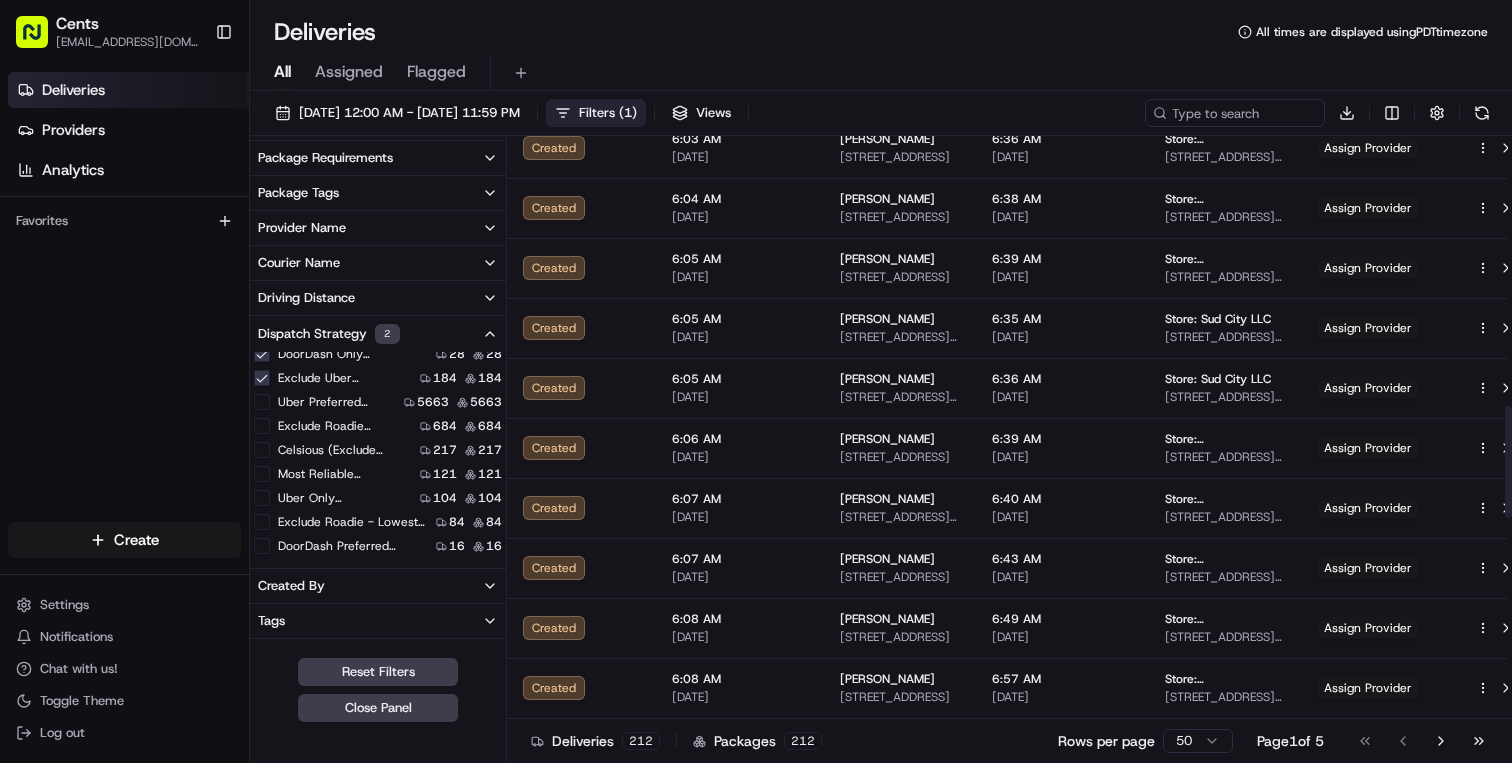 scroll, scrollTop: 0, scrollLeft: 0, axis: both 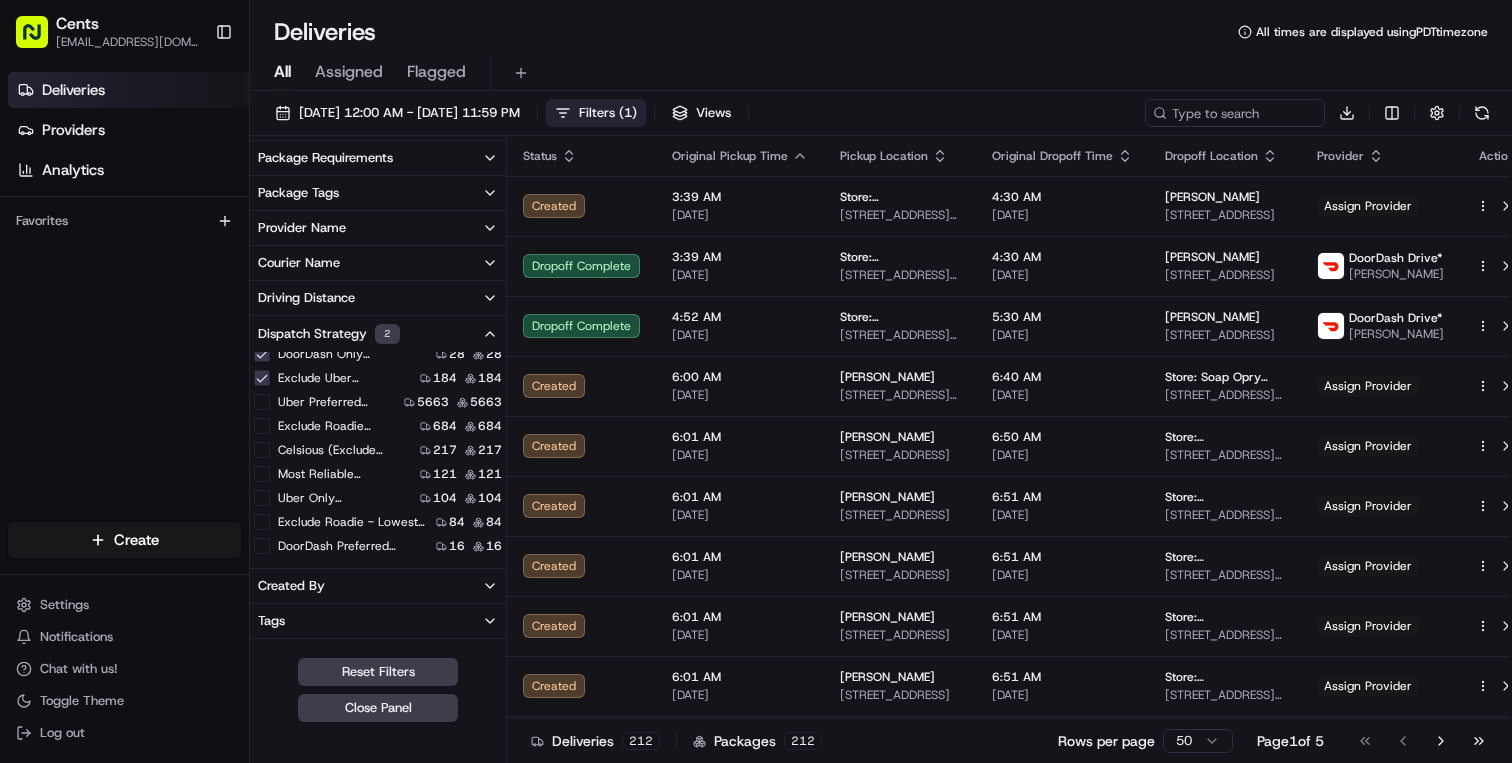 click on "Deliveries" at bounding box center (73, 90) 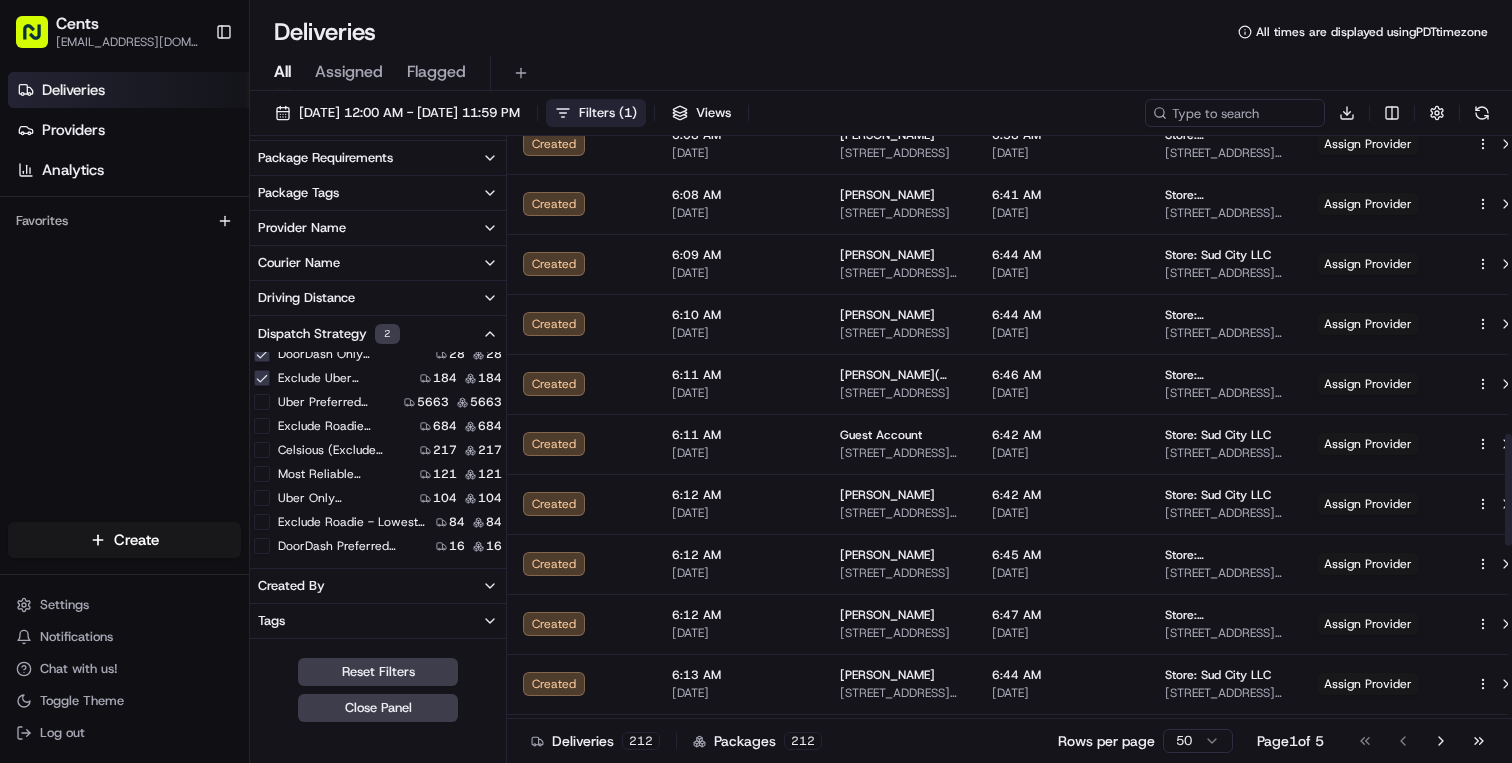 scroll, scrollTop: 2457, scrollLeft: 0, axis: vertical 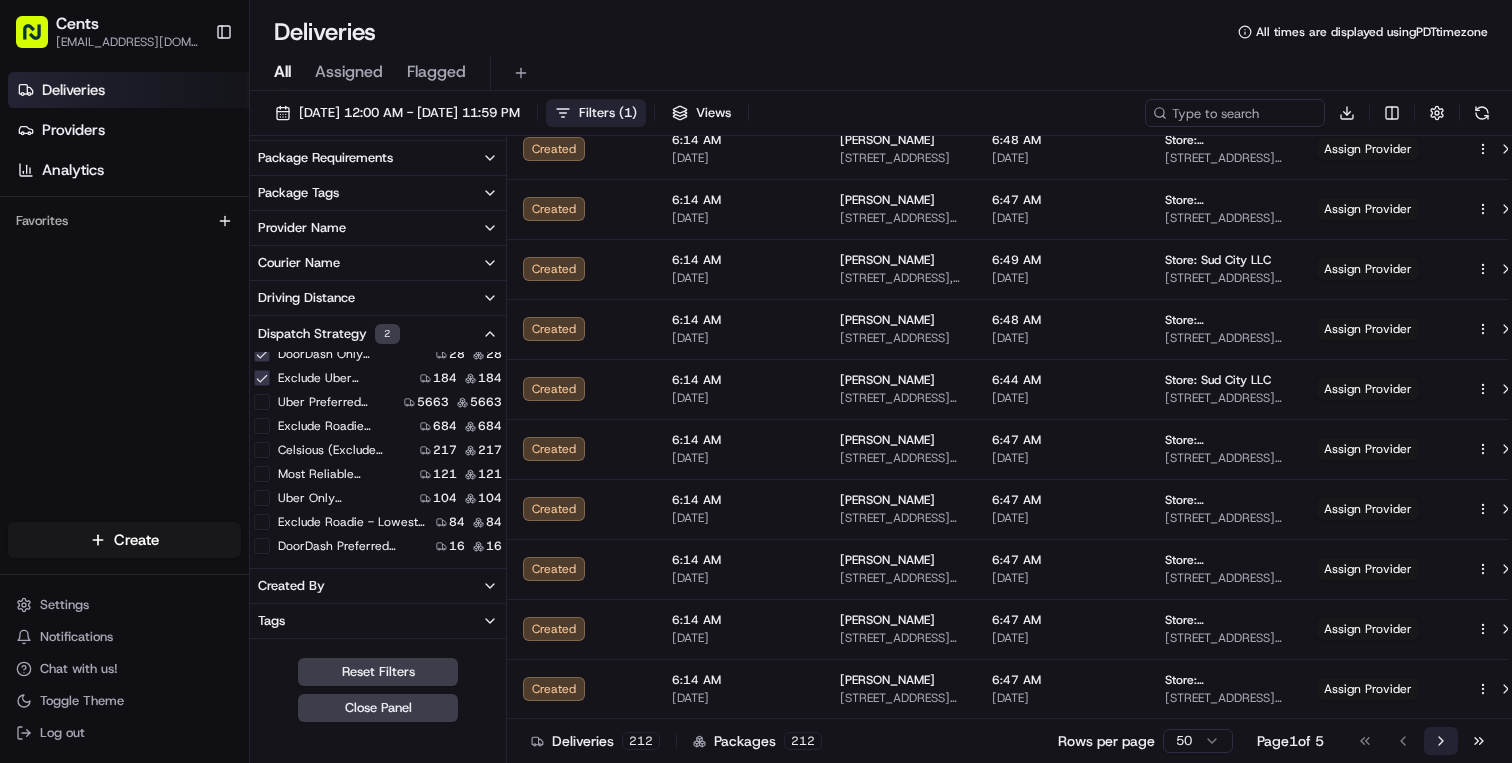 click on "Go to next page" at bounding box center (1441, 741) 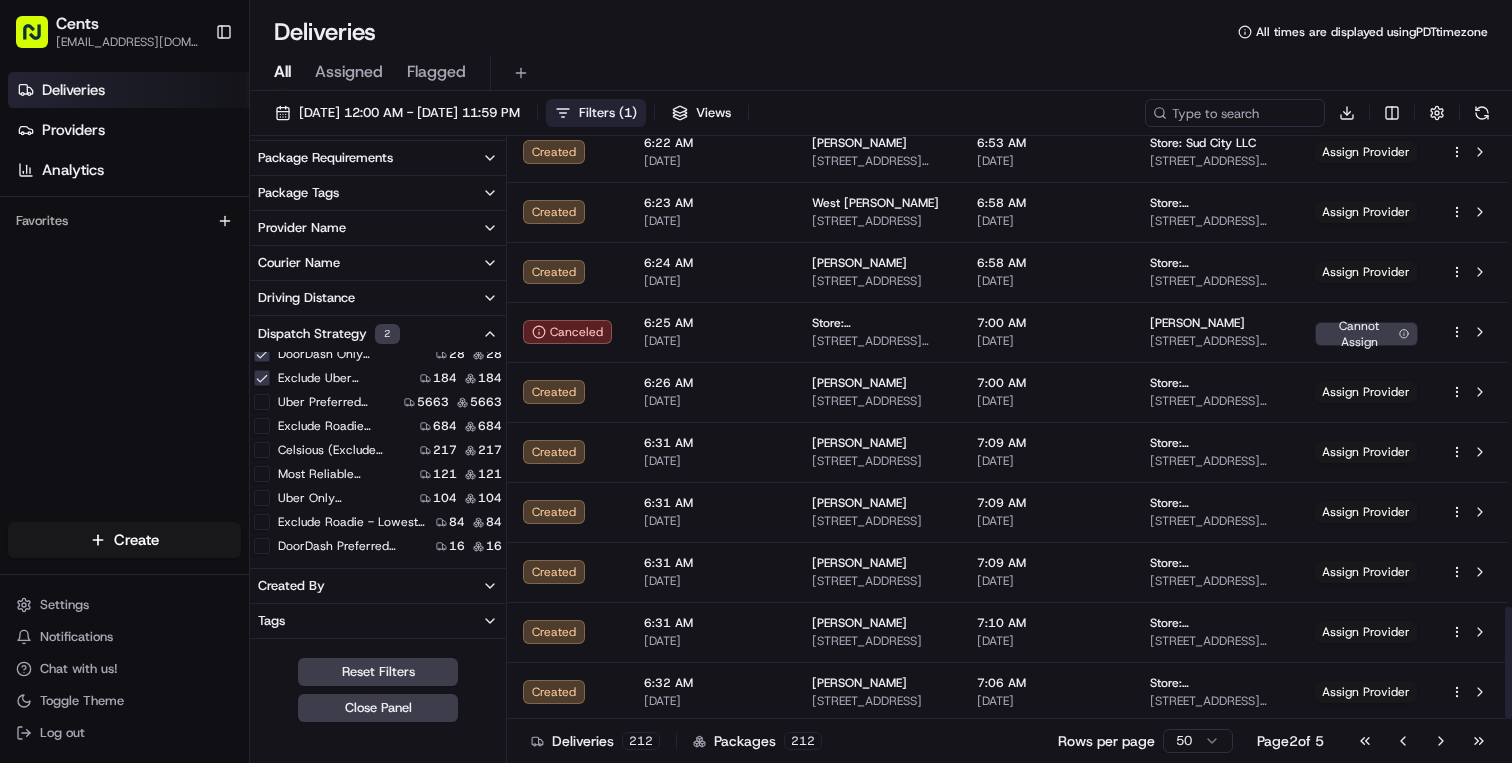 scroll, scrollTop: 2457, scrollLeft: 0, axis: vertical 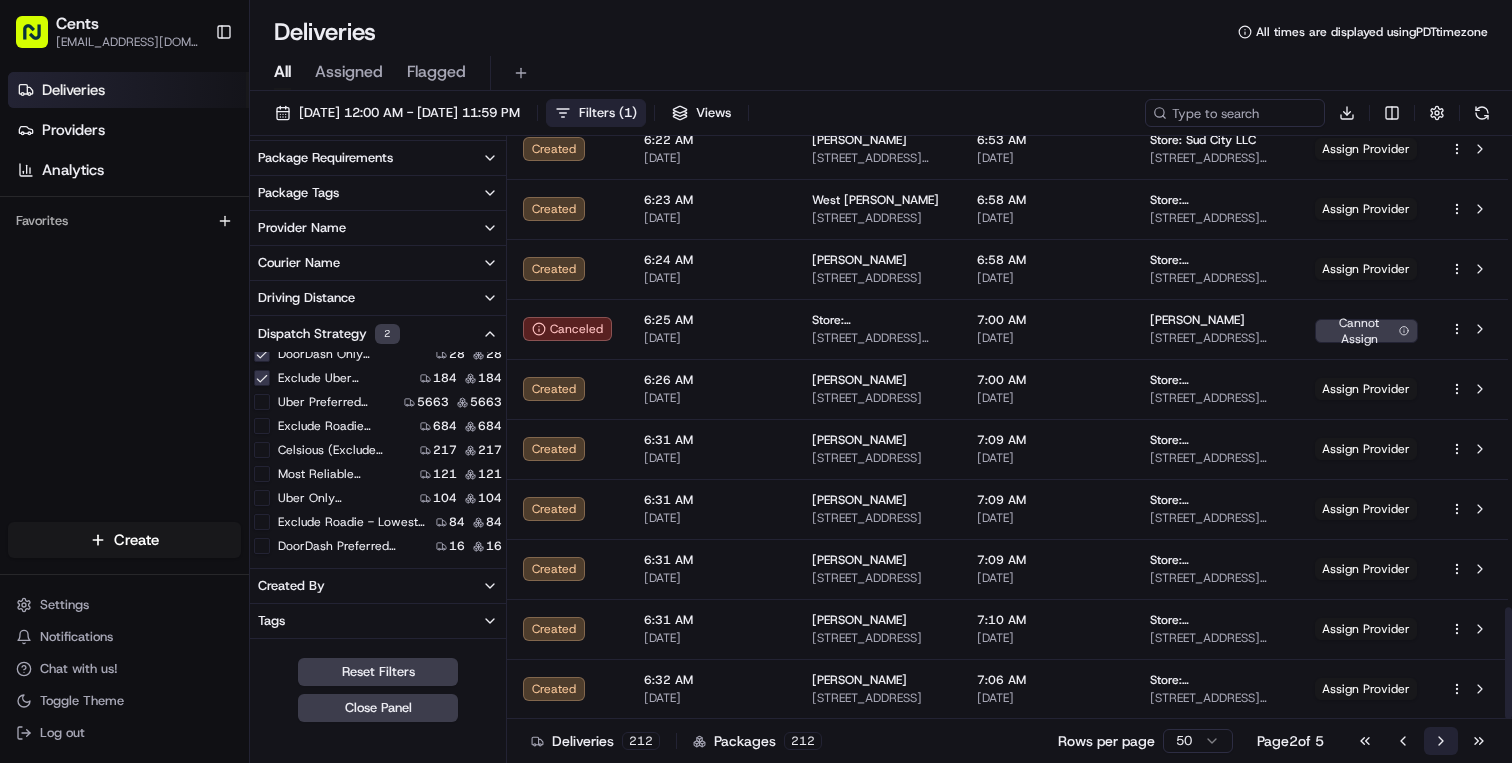 click on "Go to next page" at bounding box center [1441, 741] 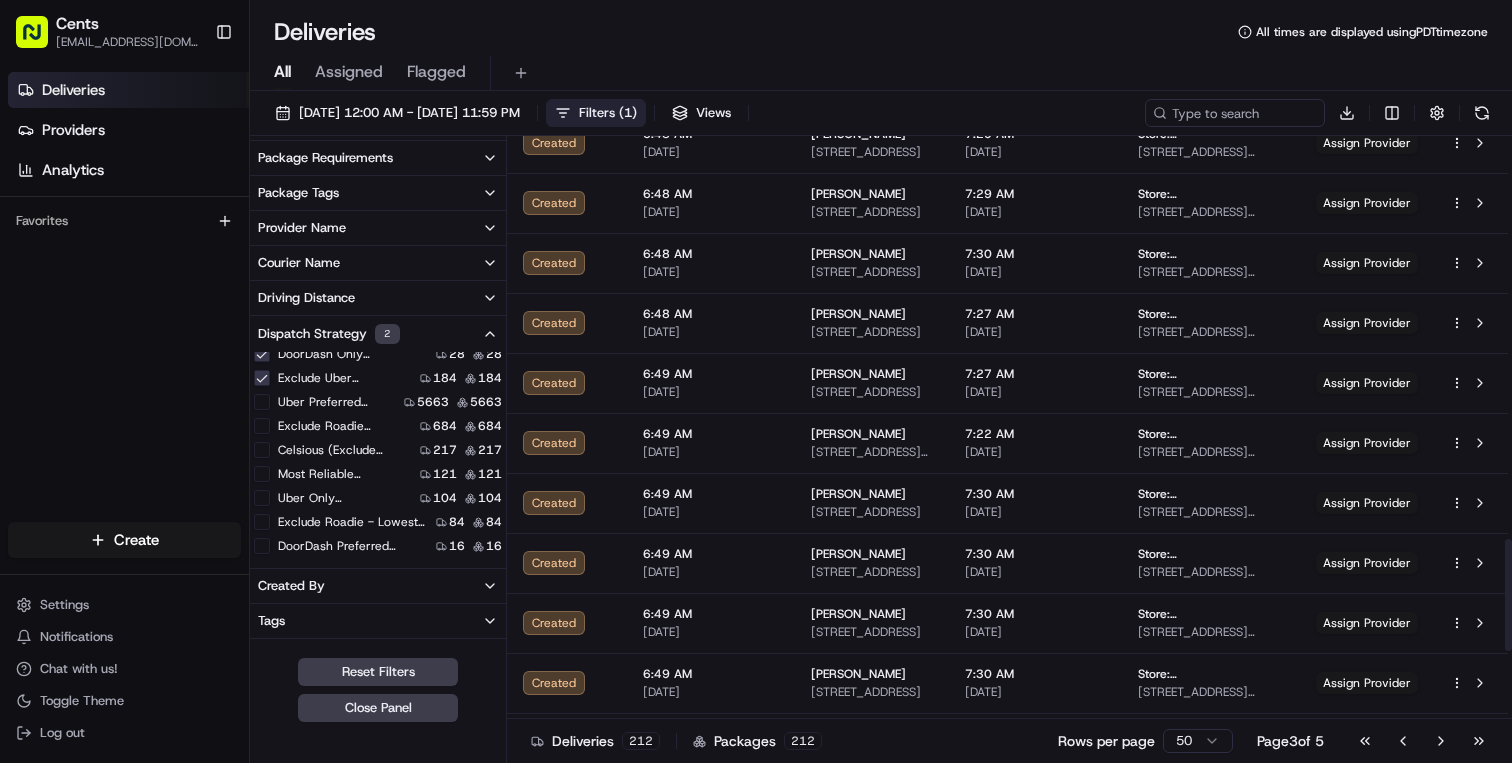 scroll, scrollTop: 2457, scrollLeft: 0, axis: vertical 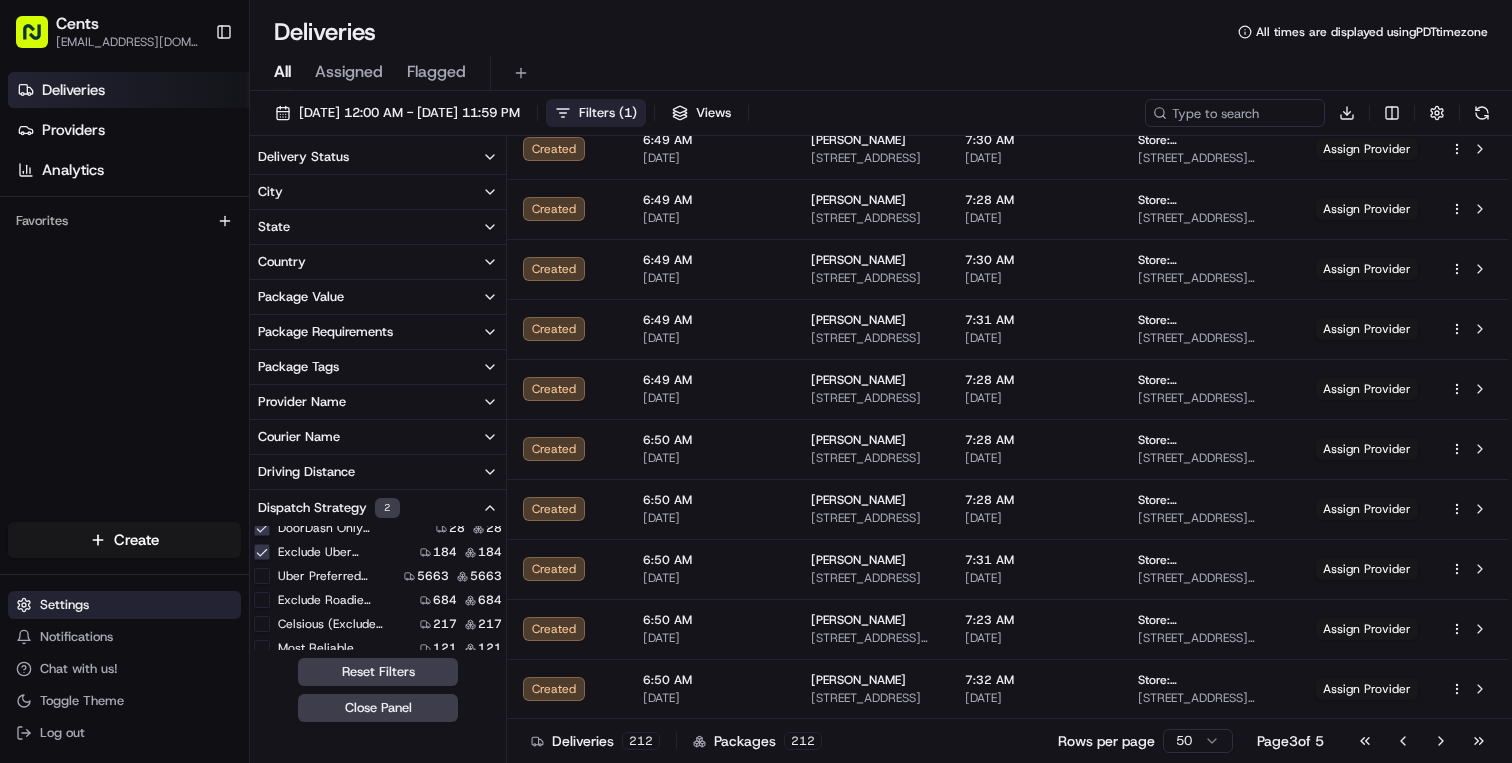 click on "Settings" at bounding box center [124, 605] 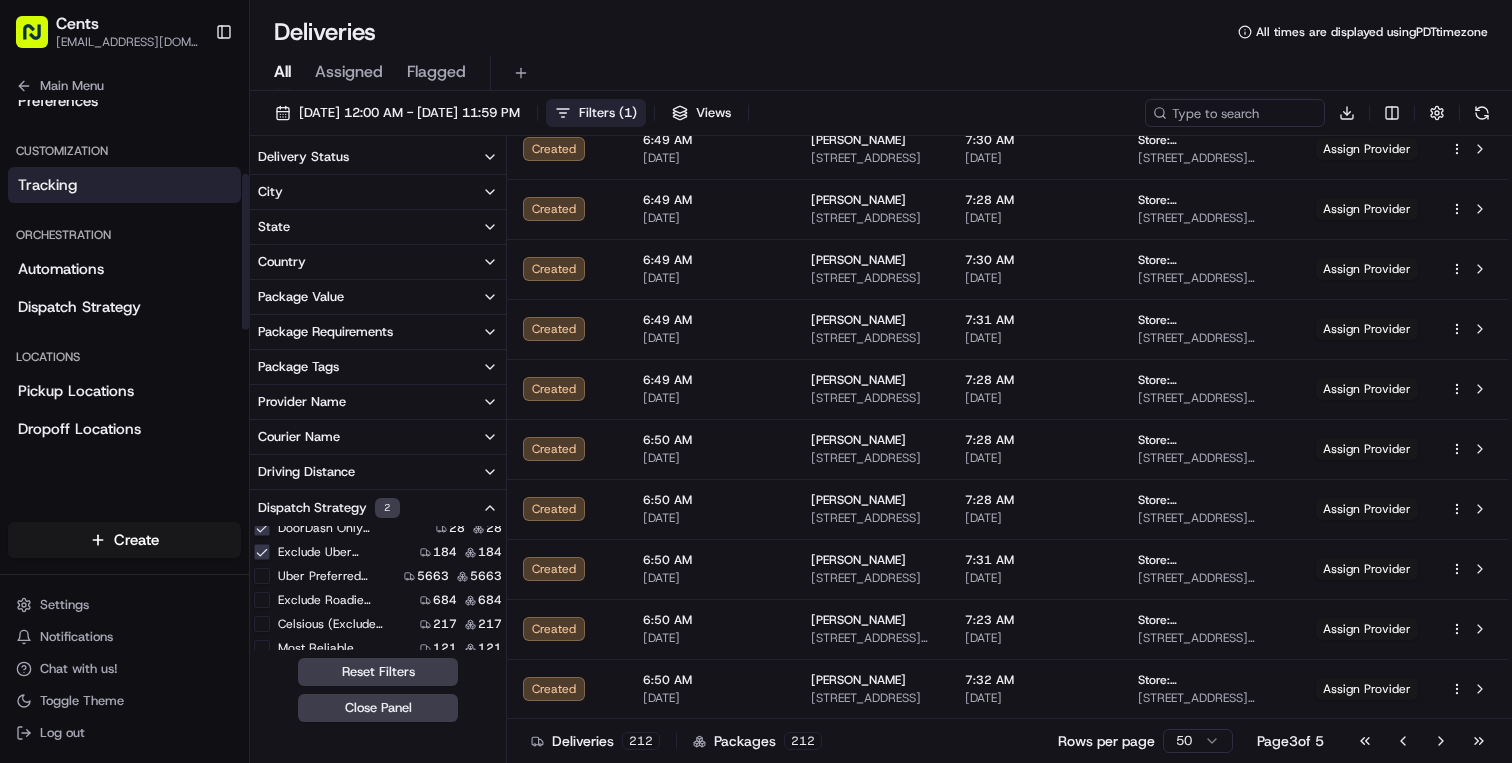 scroll, scrollTop: 172, scrollLeft: 0, axis: vertical 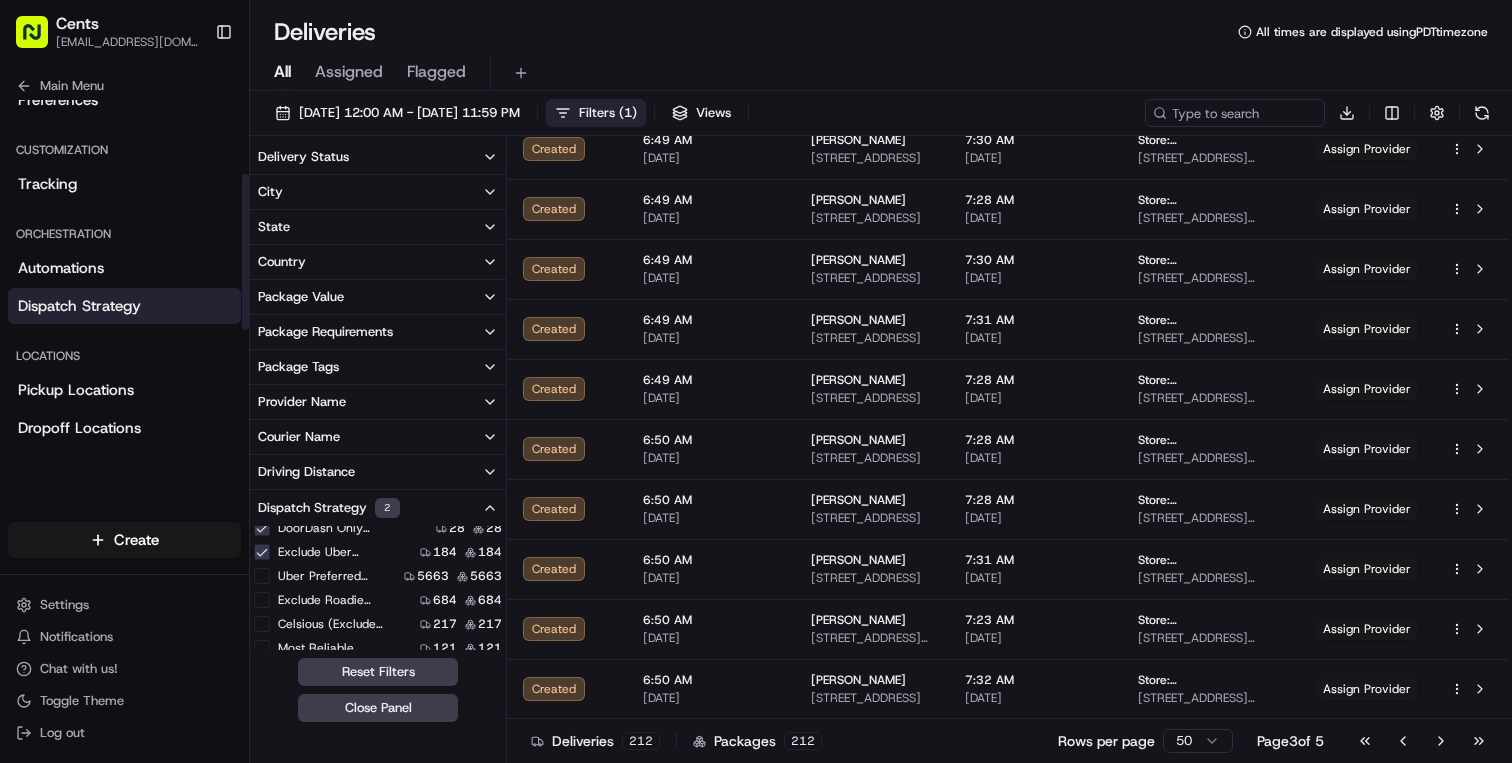click on "Dispatch Strategy" at bounding box center (79, 306) 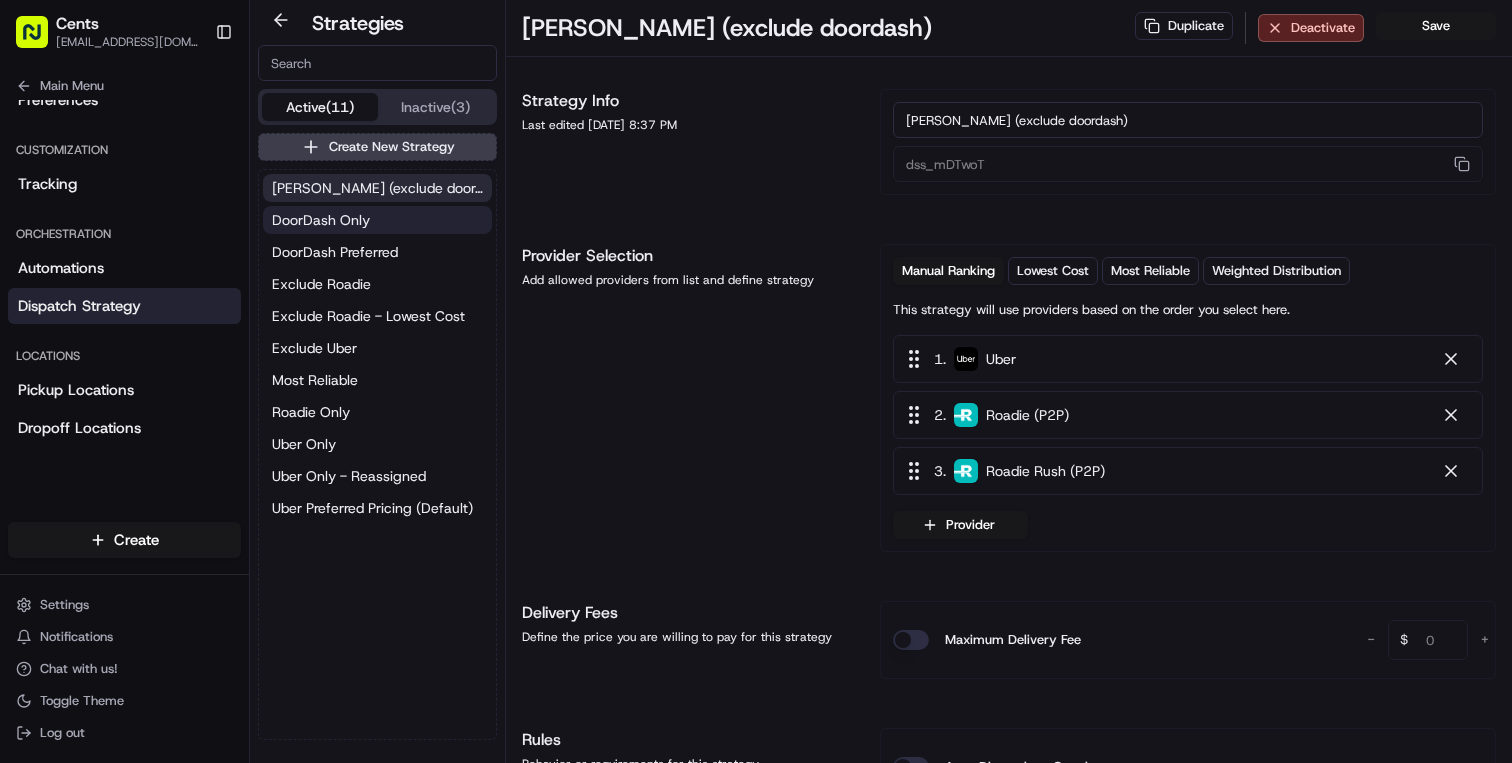 click on "DoorDash Only" at bounding box center (377, 220) 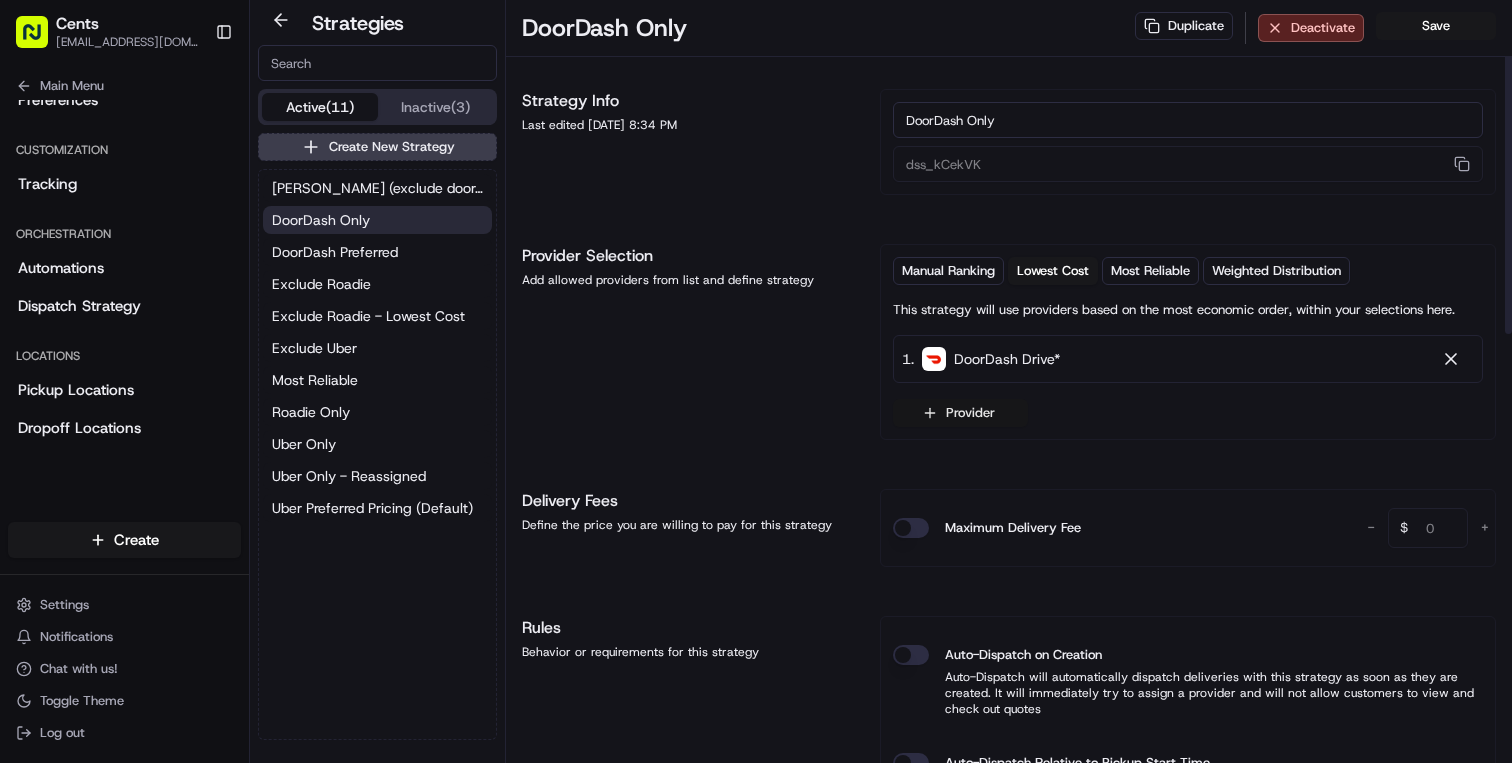 click on "Provider" at bounding box center (960, 413) 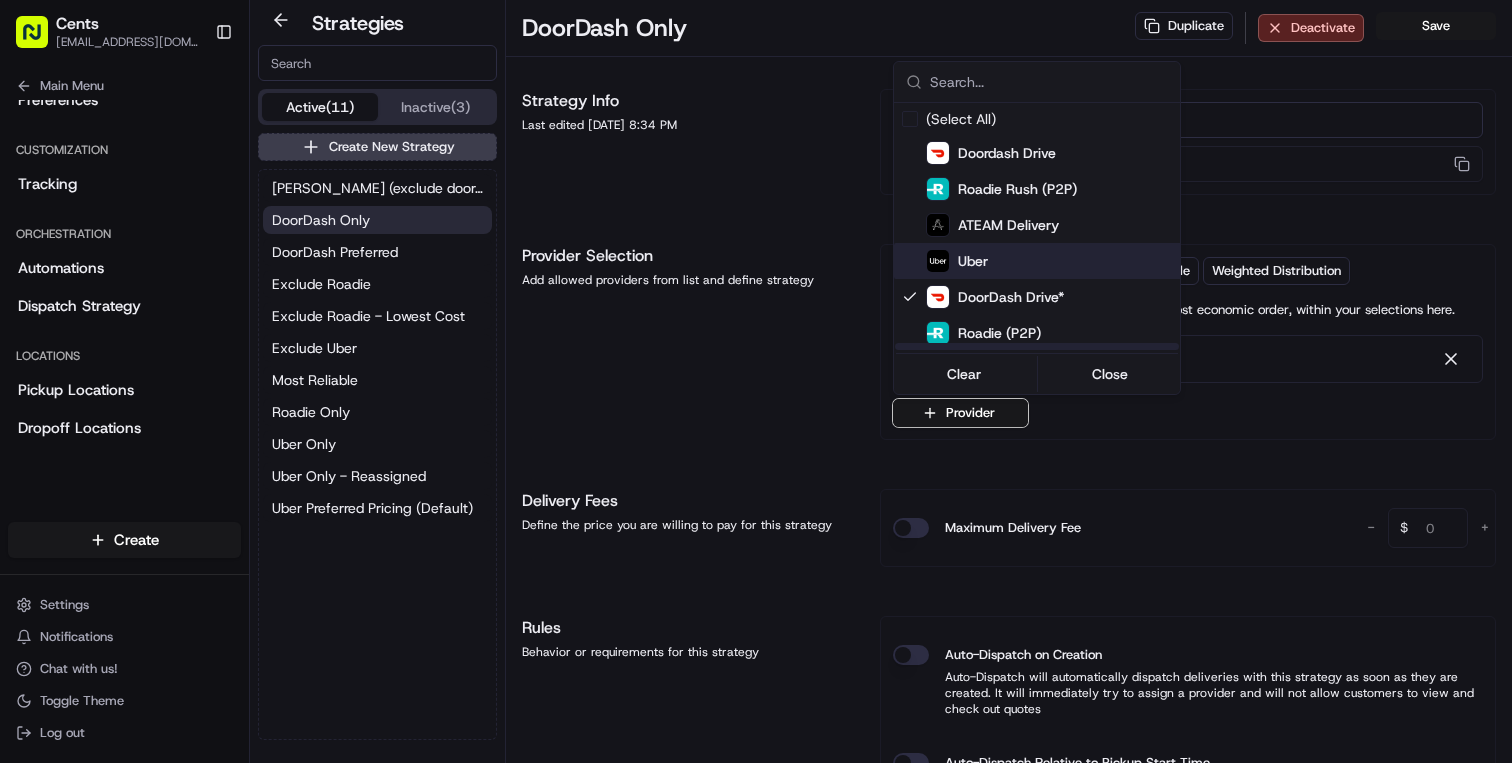 click on "Uber" at bounding box center (1086, 261) 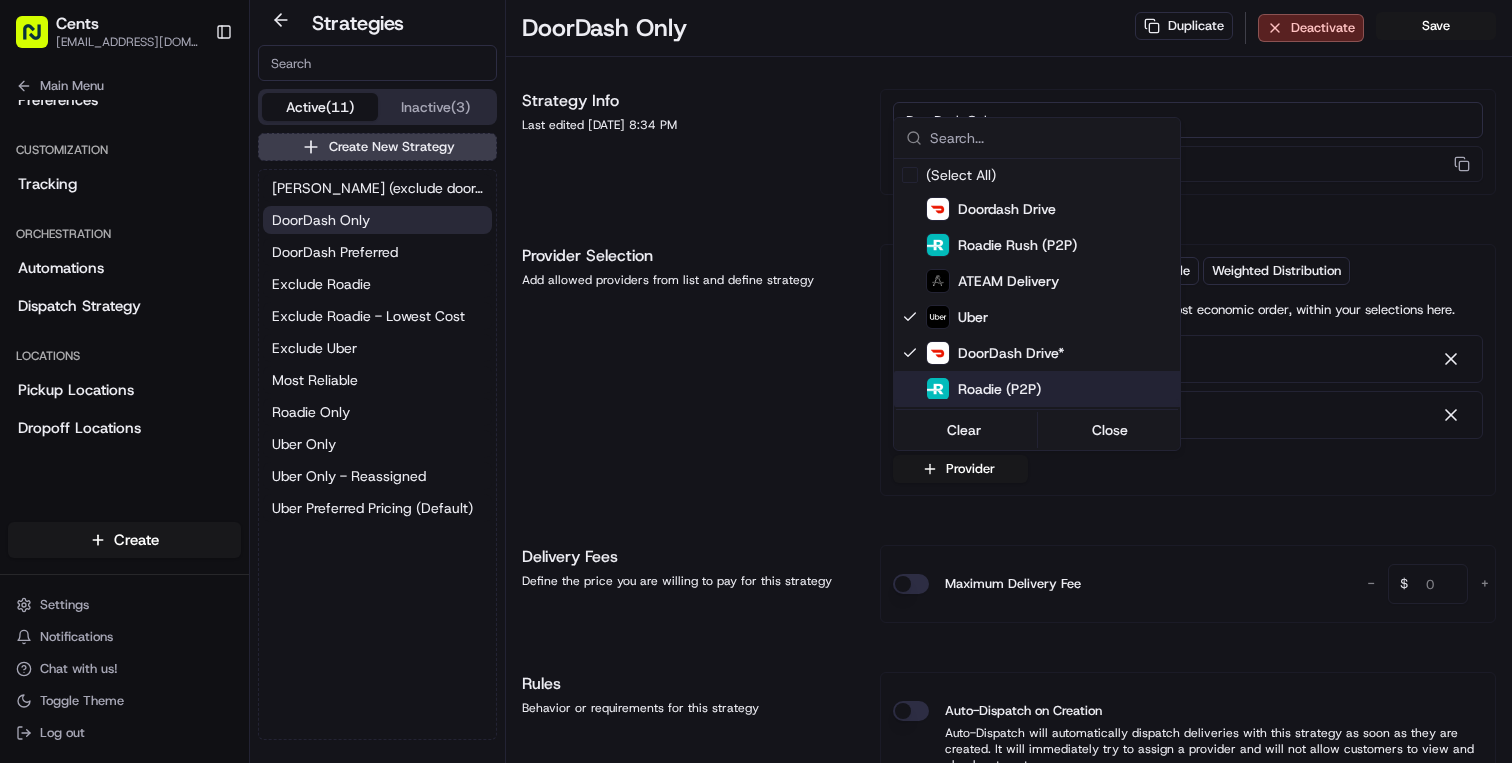 click on "Cents [EMAIL_ADDRESS][DOMAIN_NAME] Toggle Sidebar Deliveries Providers Analytics Favorites Main Menu Members & Organization Organization Users Roles Preferences Customization Tracking Orchestration Automations Dispatch Strategy Locations Pickup Locations Dropoff Locations Billing Billing Refund Requests Integrations Notification Triggers Webhooks API Keys Request Logs Create Settings Notifications Chat with us! Toggle Theme Log out Strategies Active  (11) Inactive  (3) Create New Strategy Celsious (exclude doordash) DoorDash Only DoorDash Preferred Exclude Roadie Exclude Roadie - Lowest Cost Exclude Uber Most Reliable Roadie Only Uber Only Uber Only - Reassigned Uber Preferred Pricing (Default) DoorDash Only Duplicate Deactivate Save Strategy Info Last edited [DATE] 8:34 PM DoorDash Only dss_kCekVK Provider Selection Add allowed providers from list and define strategy Manual Ranking Lowest Cost Most Reliable Weighted Distribution 1 .     Uber 2 .     DoorDash Drive*  Provider Delivery Fees - 0 $ +" at bounding box center [756, 381] 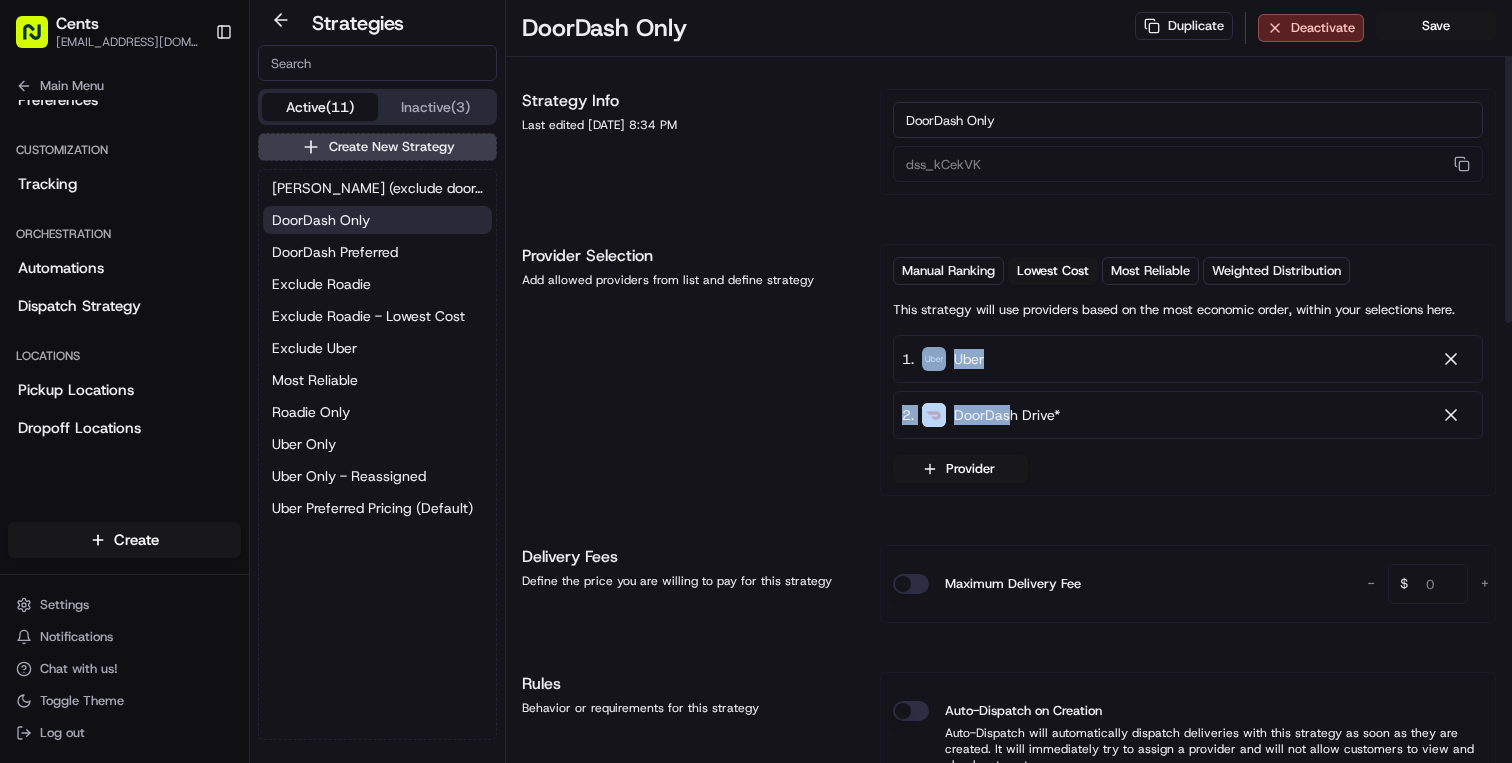 drag, startPoint x: 1009, startPoint y: 421, endPoint x: 931, endPoint y: 340, distance: 112.44999 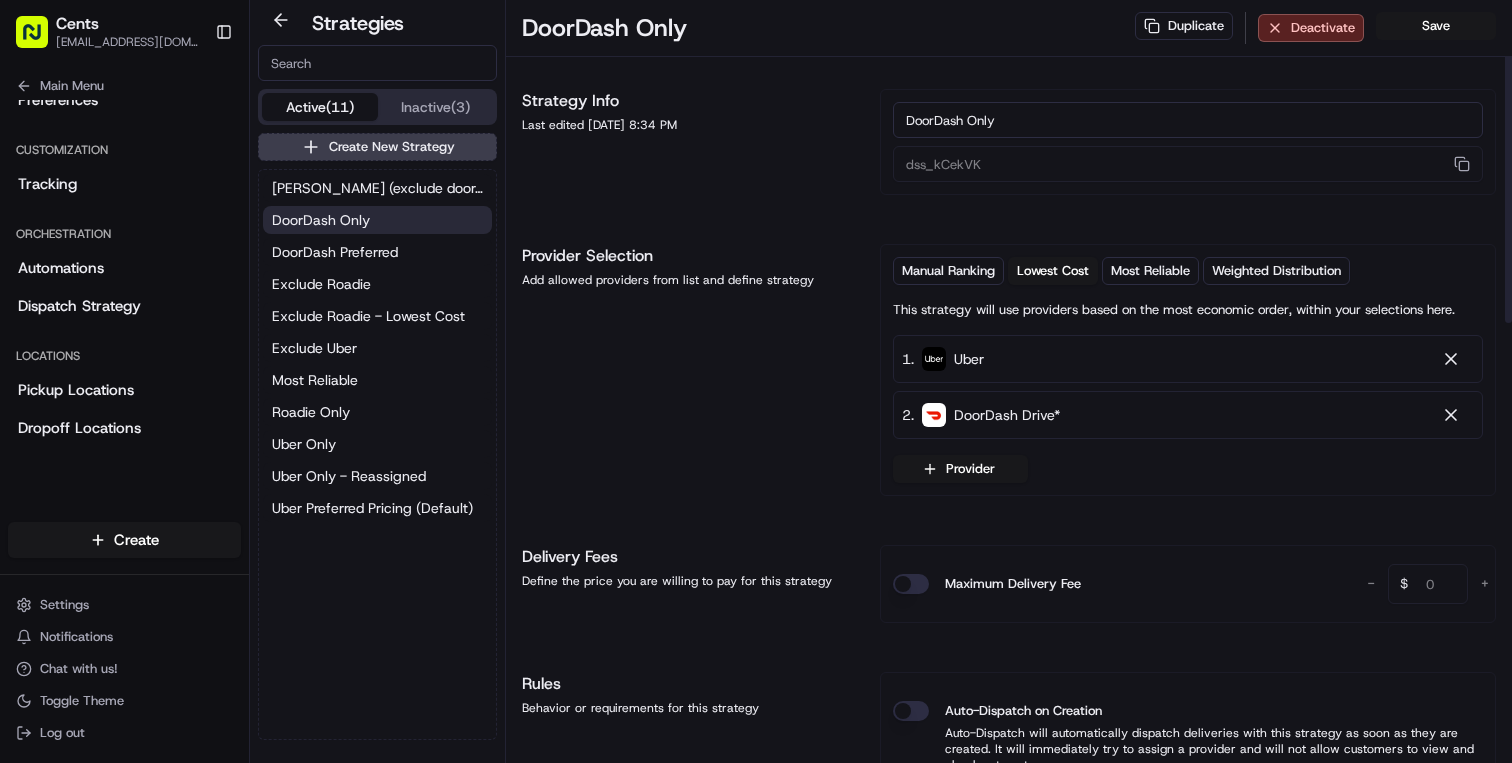 click on "1 .     Uber" at bounding box center (1188, 359) 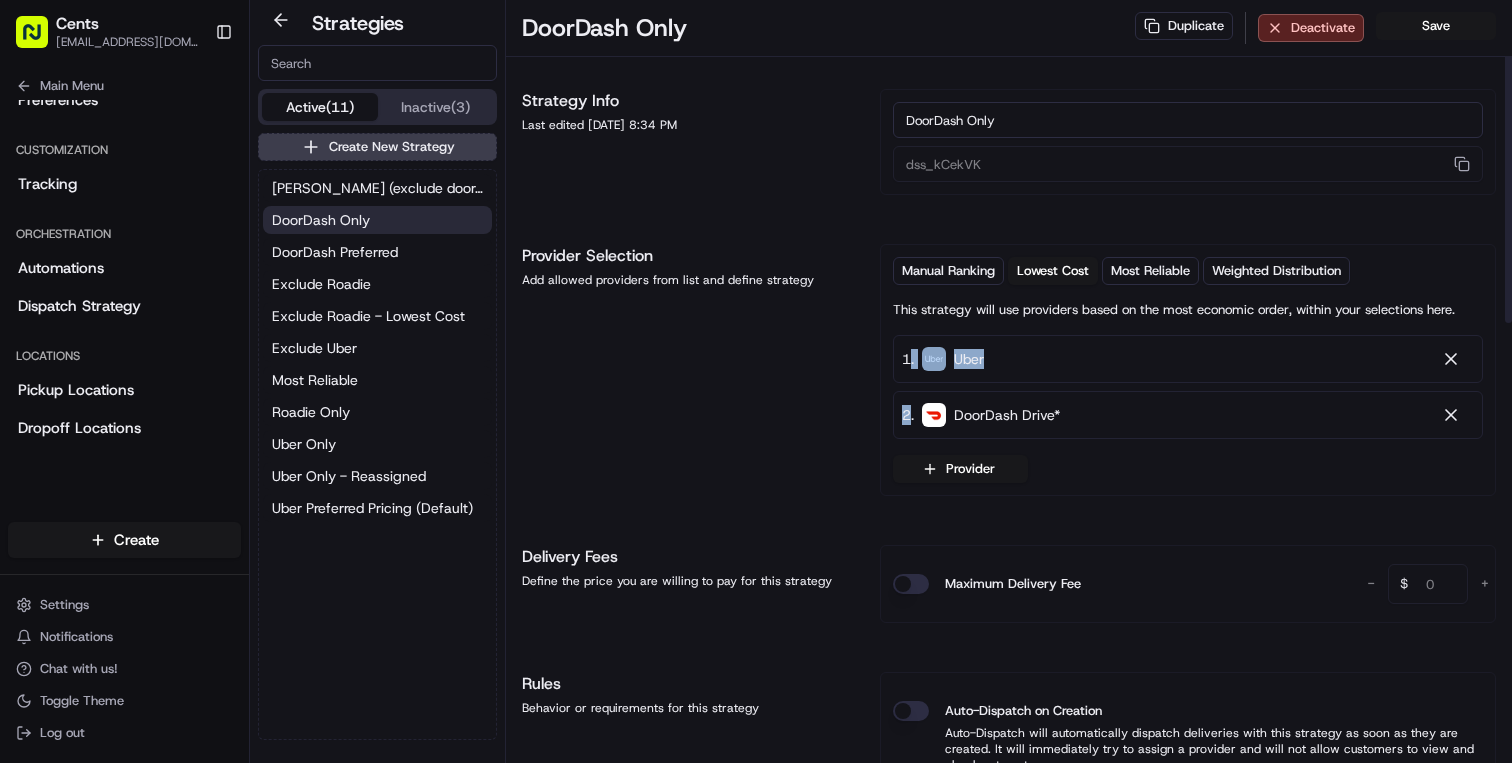 drag, startPoint x: 907, startPoint y: 353, endPoint x: 911, endPoint y: 414, distance: 61.13101 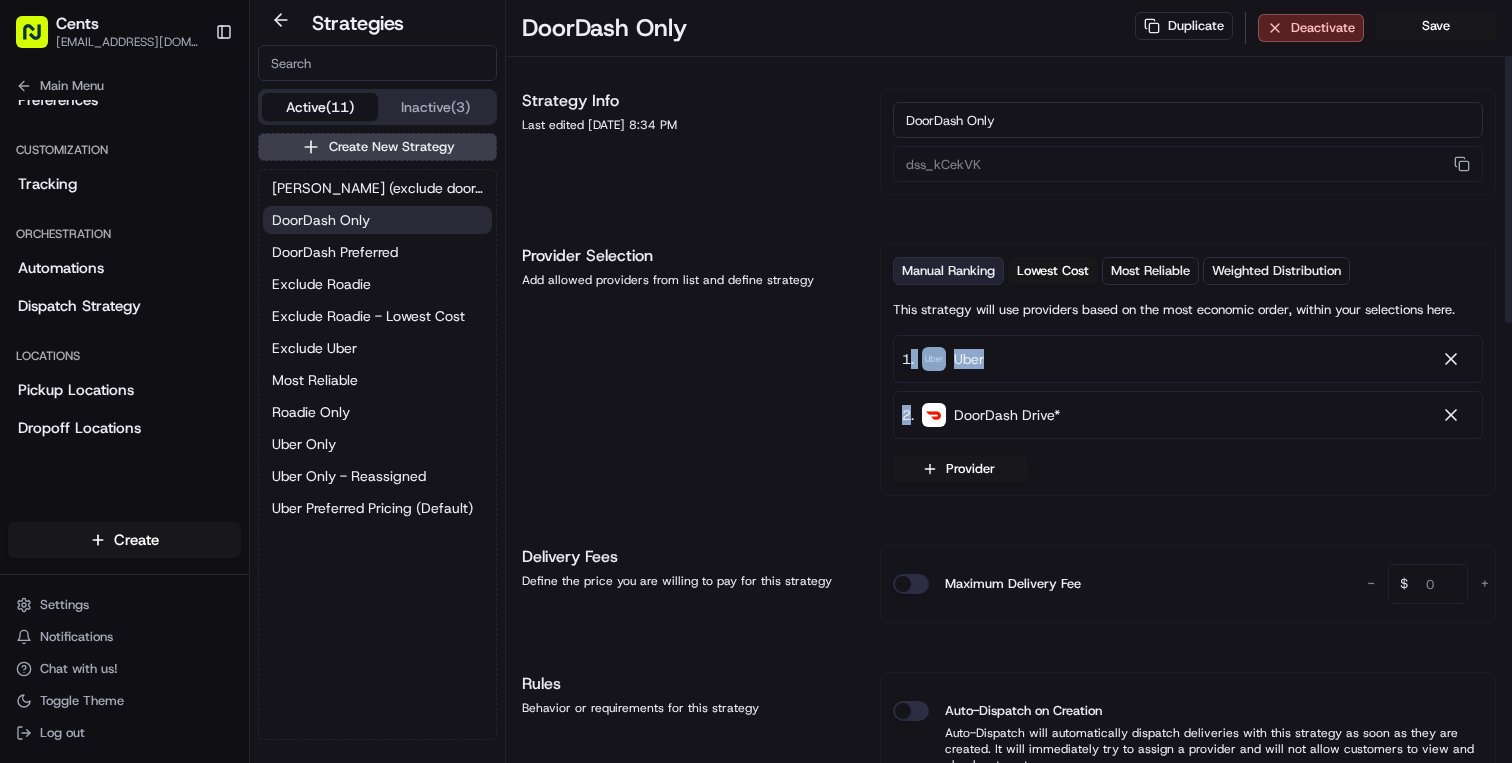 click on "Manual Ranking" at bounding box center (948, 271) 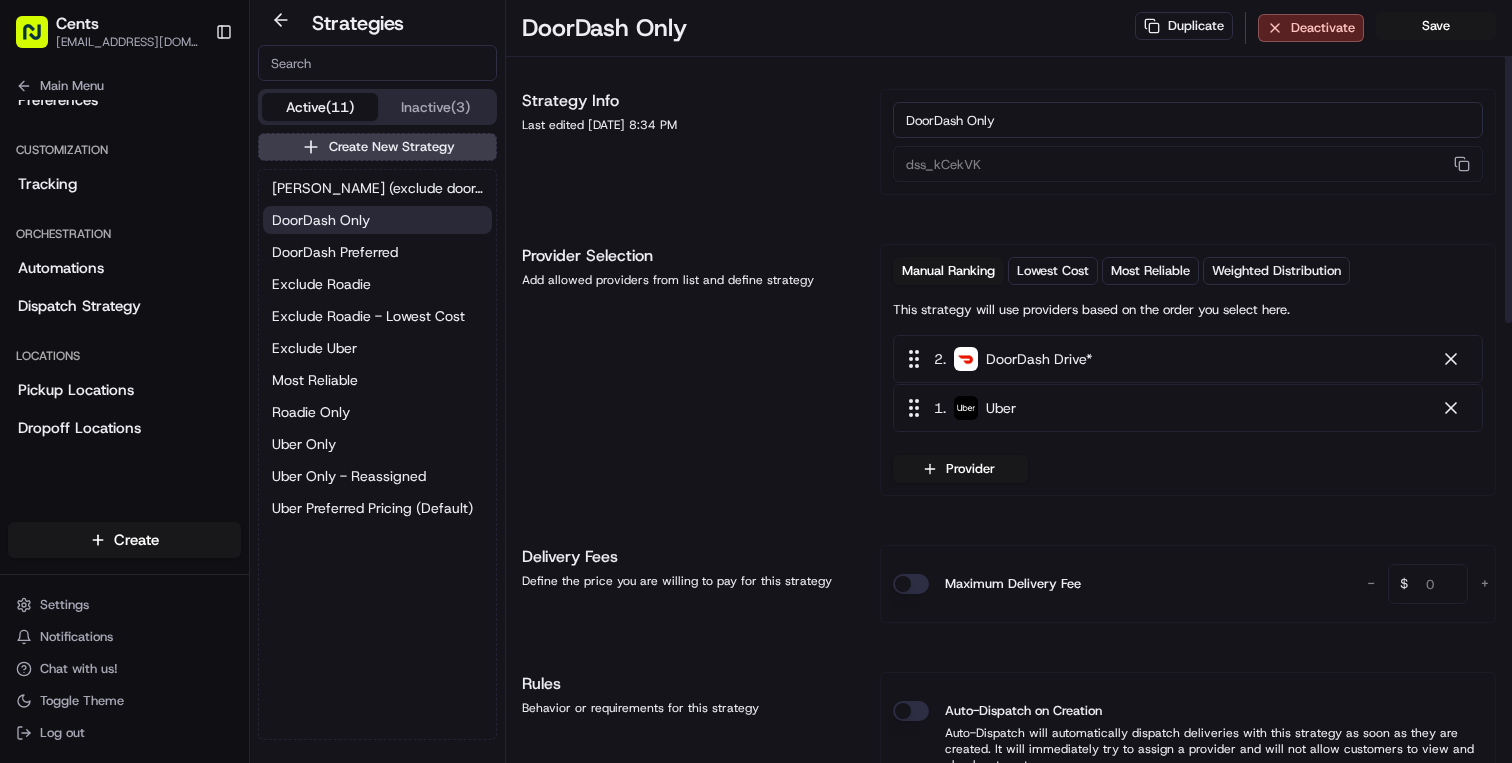 drag, startPoint x: 914, startPoint y: 364, endPoint x: 914, endPoint y: 422, distance: 58 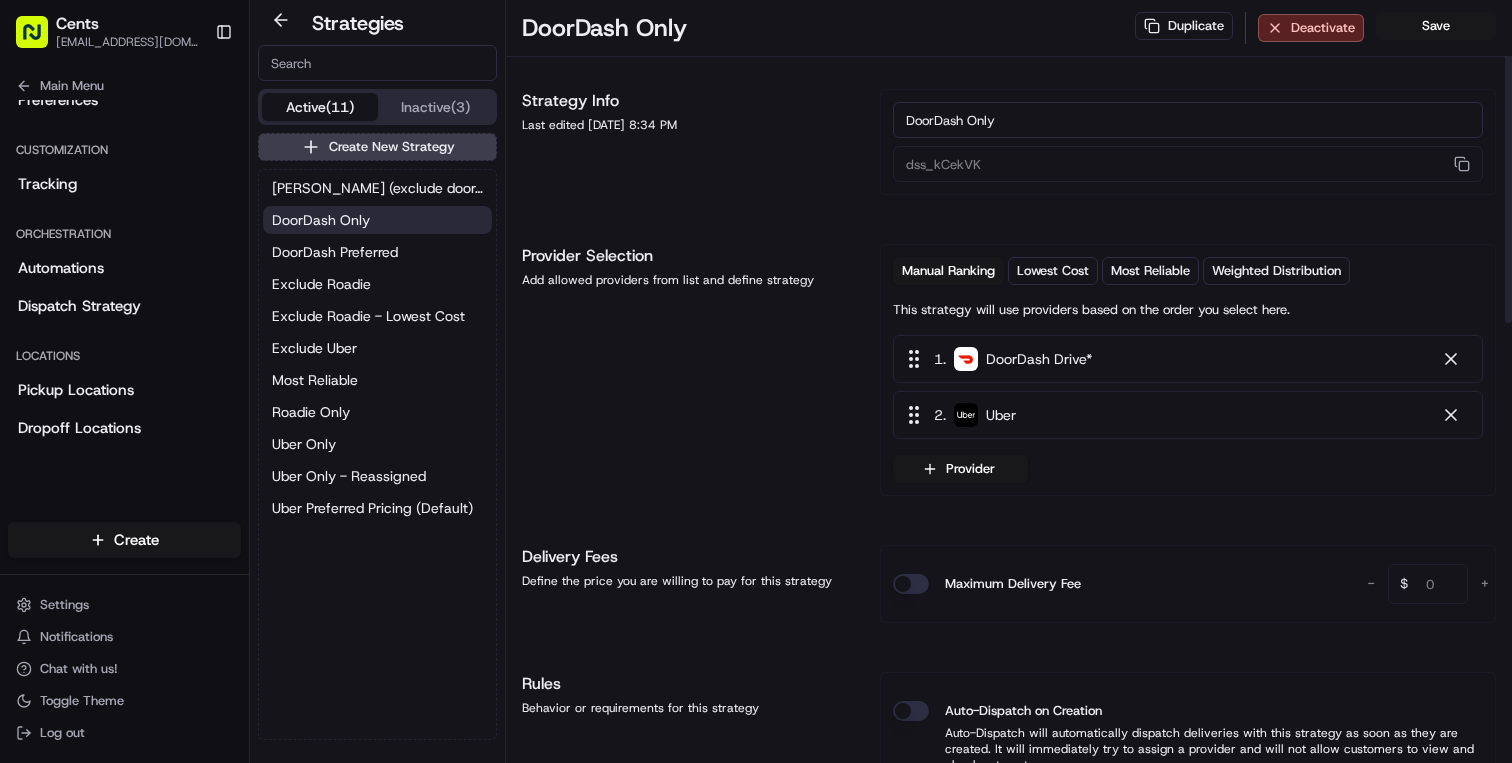 click on "Provider Selection Add allowed providers from list and define strategy" at bounding box center (689, 370) 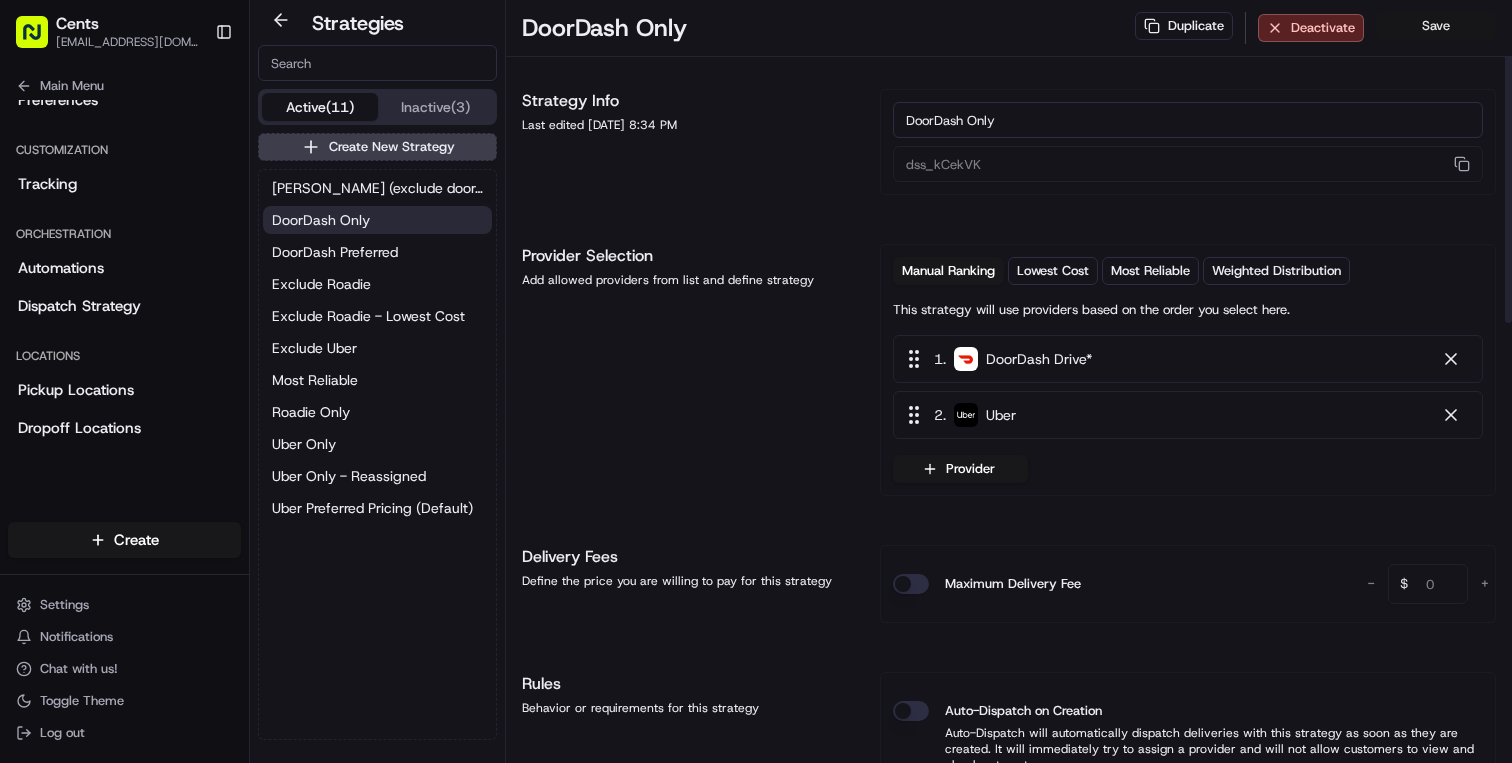click on "Save" at bounding box center [1436, 26] 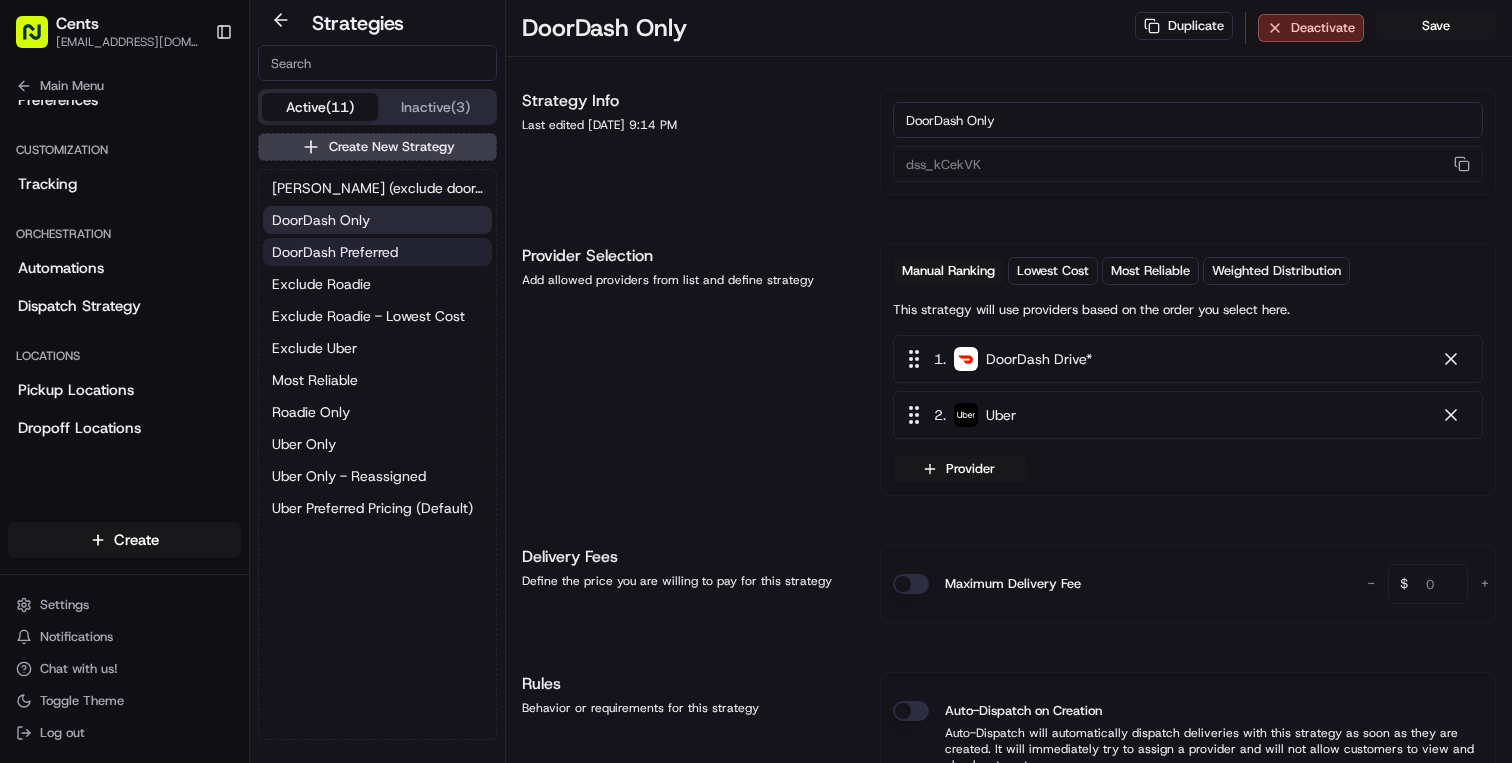 click on "DoorDash Preferred" at bounding box center [335, 252] 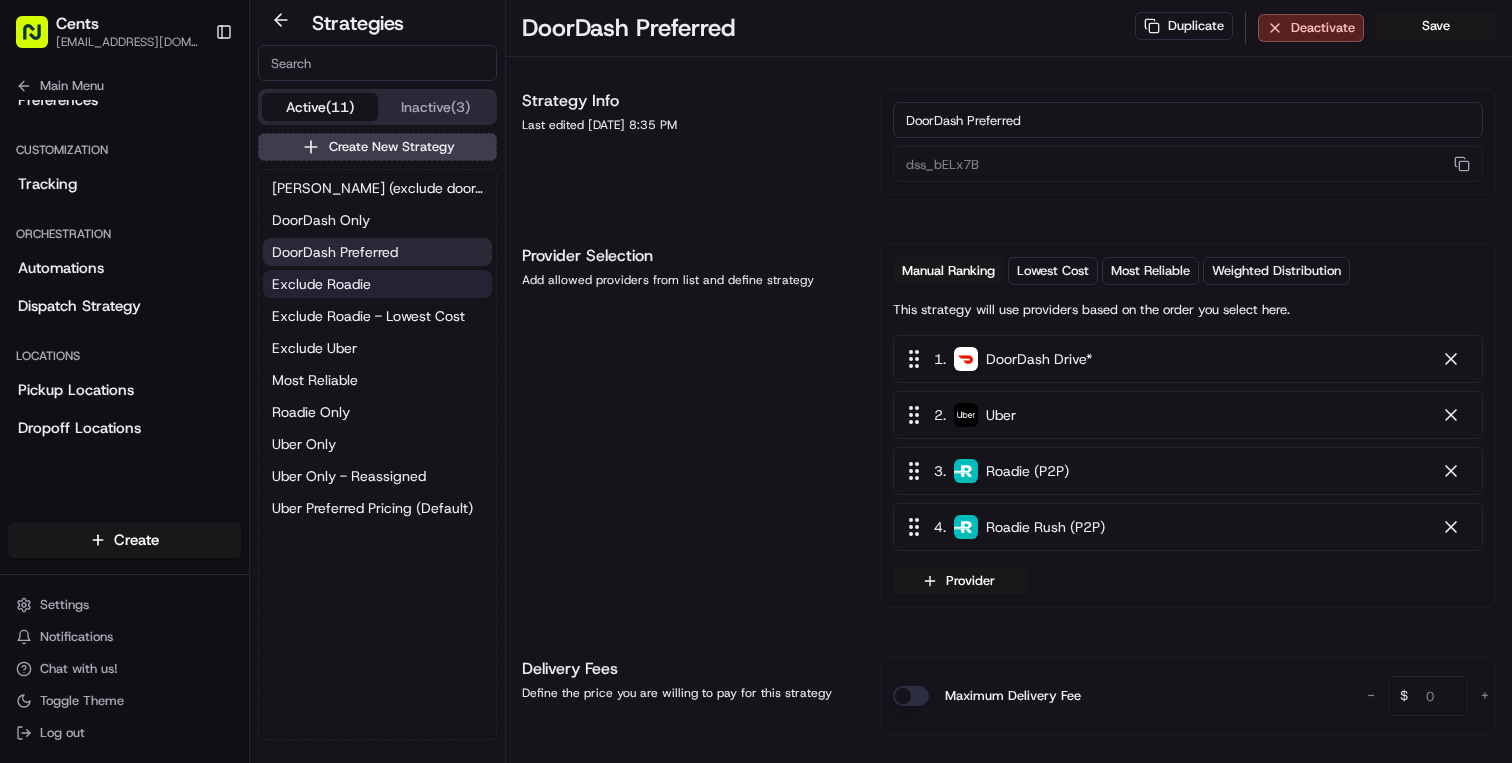 click on "Exclude Roadie" at bounding box center (321, 284) 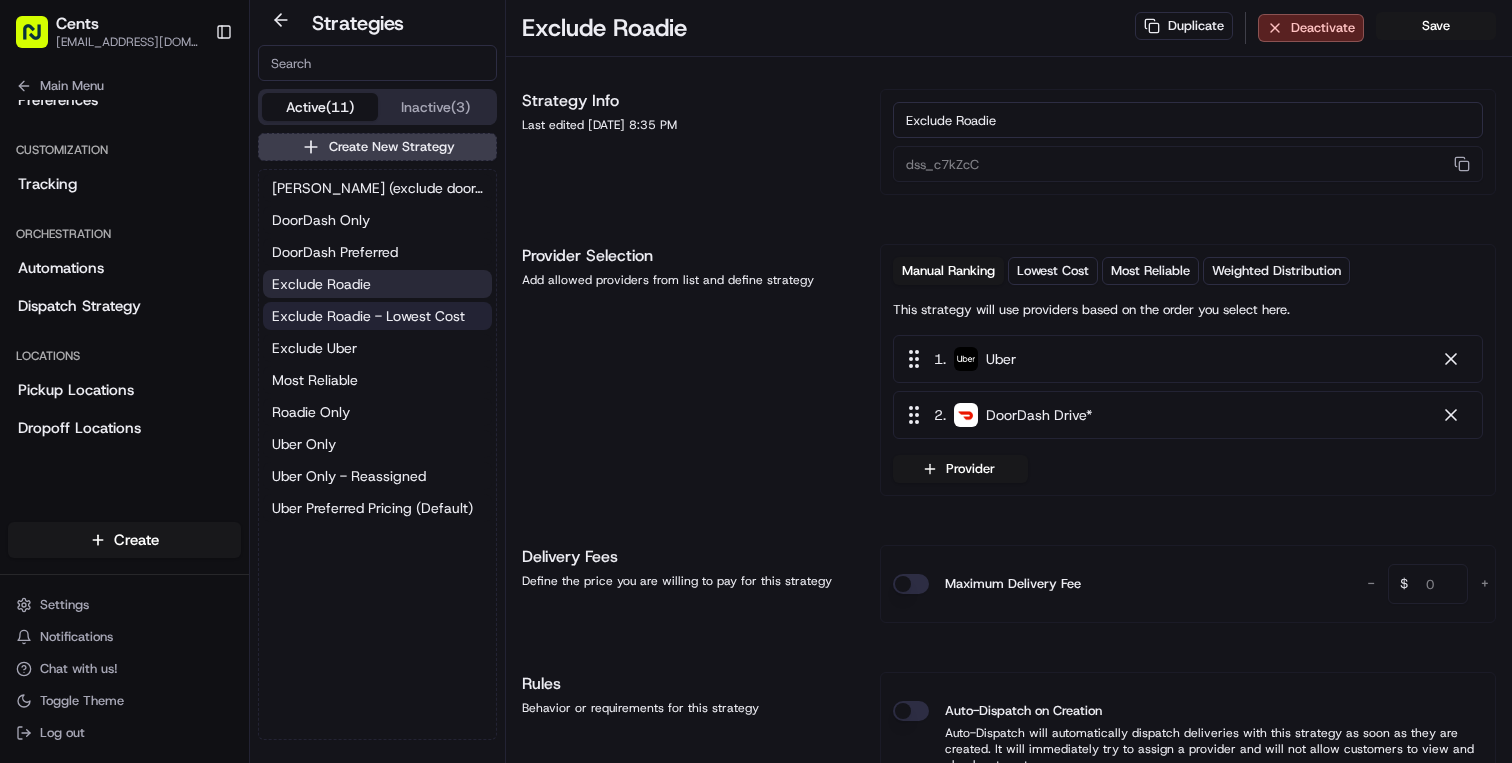 click on "Exclude Roadie - Lowest Cost" at bounding box center (368, 316) 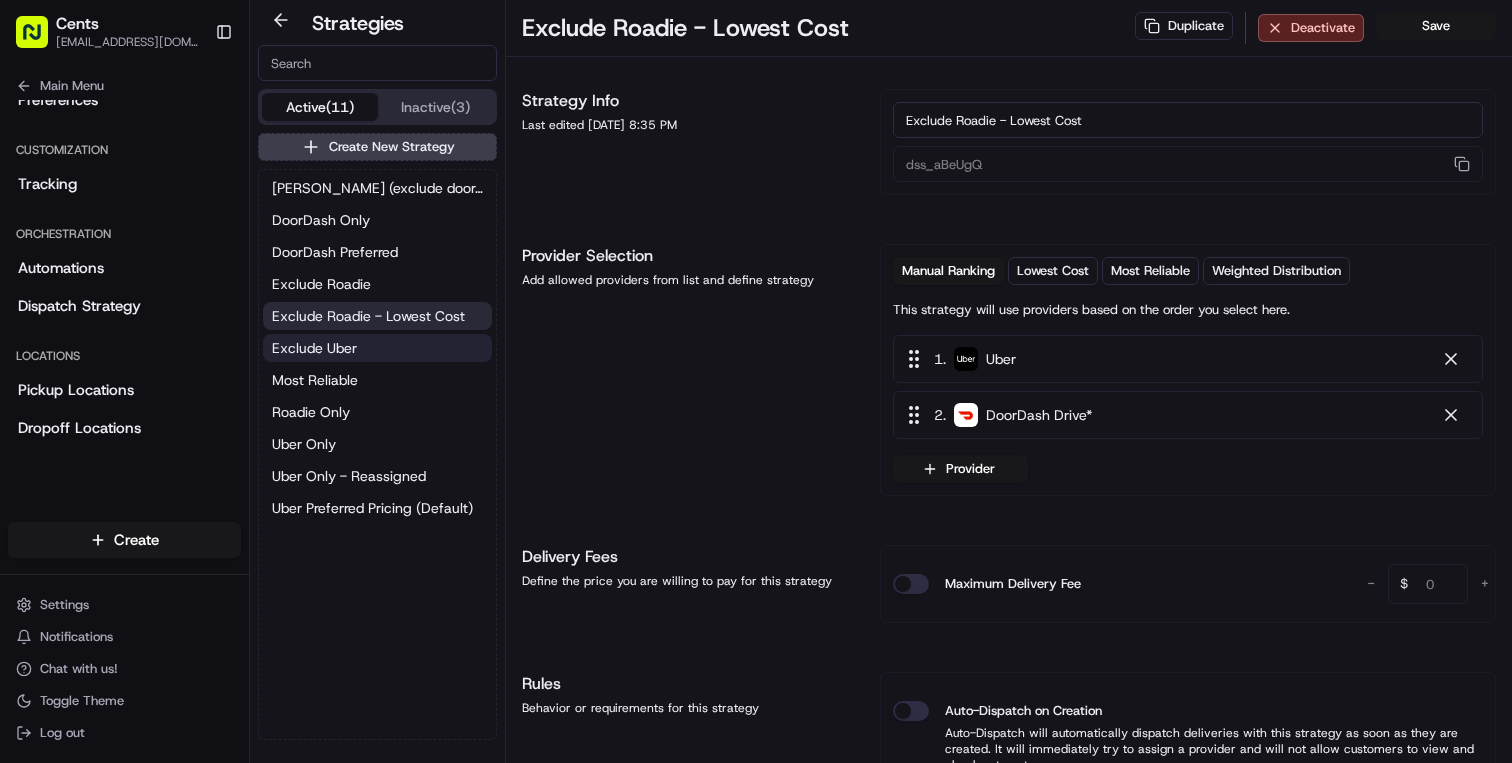 click on "Exclude Uber" at bounding box center [314, 348] 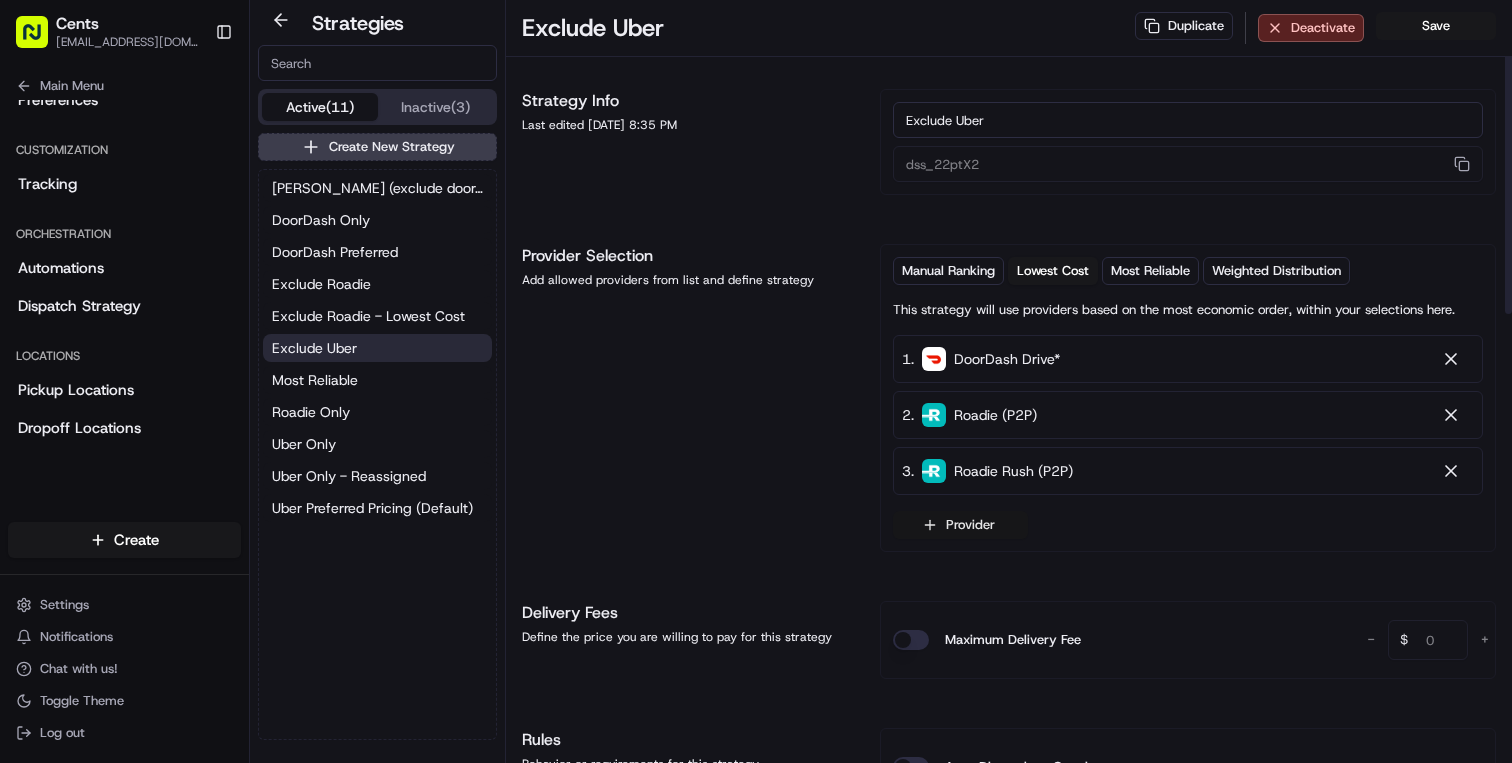 click on "Provider" at bounding box center [960, 525] 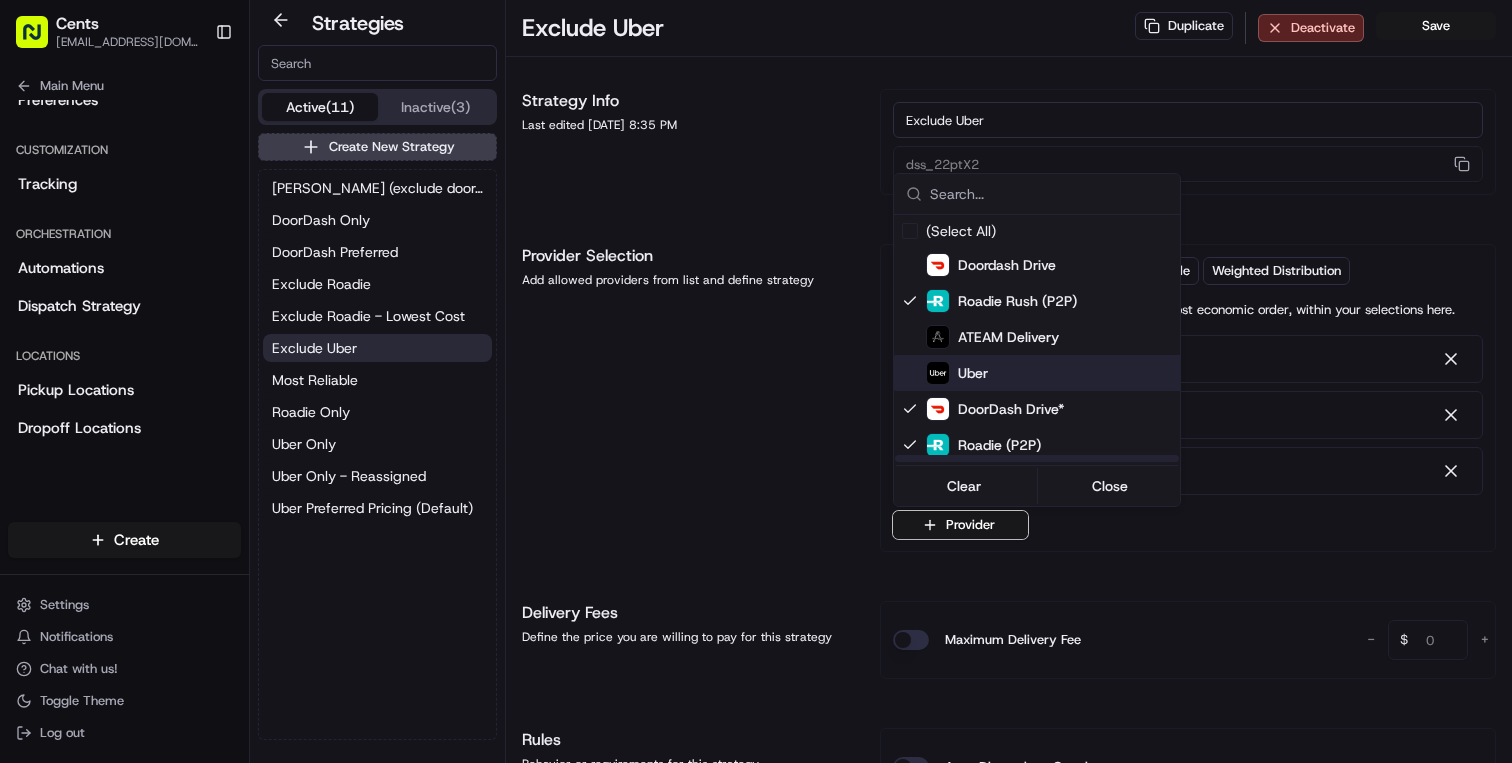 click on "Uber" at bounding box center (1074, 373) 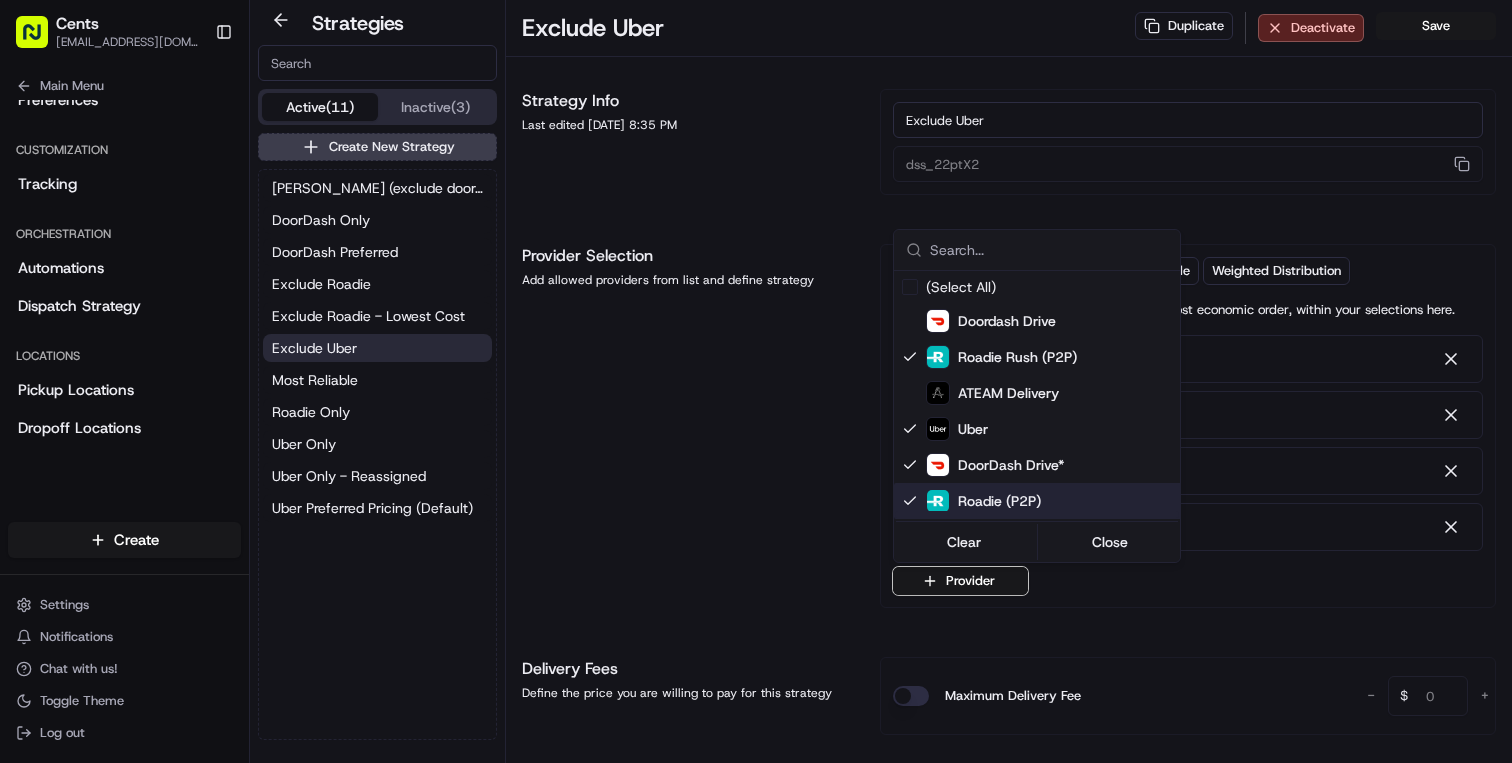 click on "Cents [EMAIL_ADDRESS][DOMAIN_NAME] Toggle Sidebar Deliveries Providers Analytics Favorites Main Menu Members & Organization Organization Users Roles Preferences Customization Tracking Orchestration Automations Dispatch Strategy Locations Pickup Locations Dropoff Locations Billing Billing Refund Requests Integrations Notification Triggers Webhooks API Keys Request Logs Create Settings Notifications Chat with us! Toggle Theme Log out Strategies Active  (11) Inactive  (3) Create New Strategy Celsious (exclude doordash) DoorDash Only DoorDash Preferred Exclude Roadie Exclude Roadie - Lowest Cost Exclude Uber Most Reliable Roadie Only Uber Only Uber Only - Reassigned Uber Preferred Pricing (Default) Exclude Uber Duplicate Deactivate Save Strategy Info Last edited [DATE] 8:35 PM Exclude Uber dss_22ptX2 Provider Selection Add allowed providers from list and define strategy Manual Ranking Lowest Cost Most Reliable Weighted Distribution 1 .     Uber 2 .     DoorDash Drive* 3 .     Roadie (P2P) 4 .     - 0" at bounding box center [756, 381] 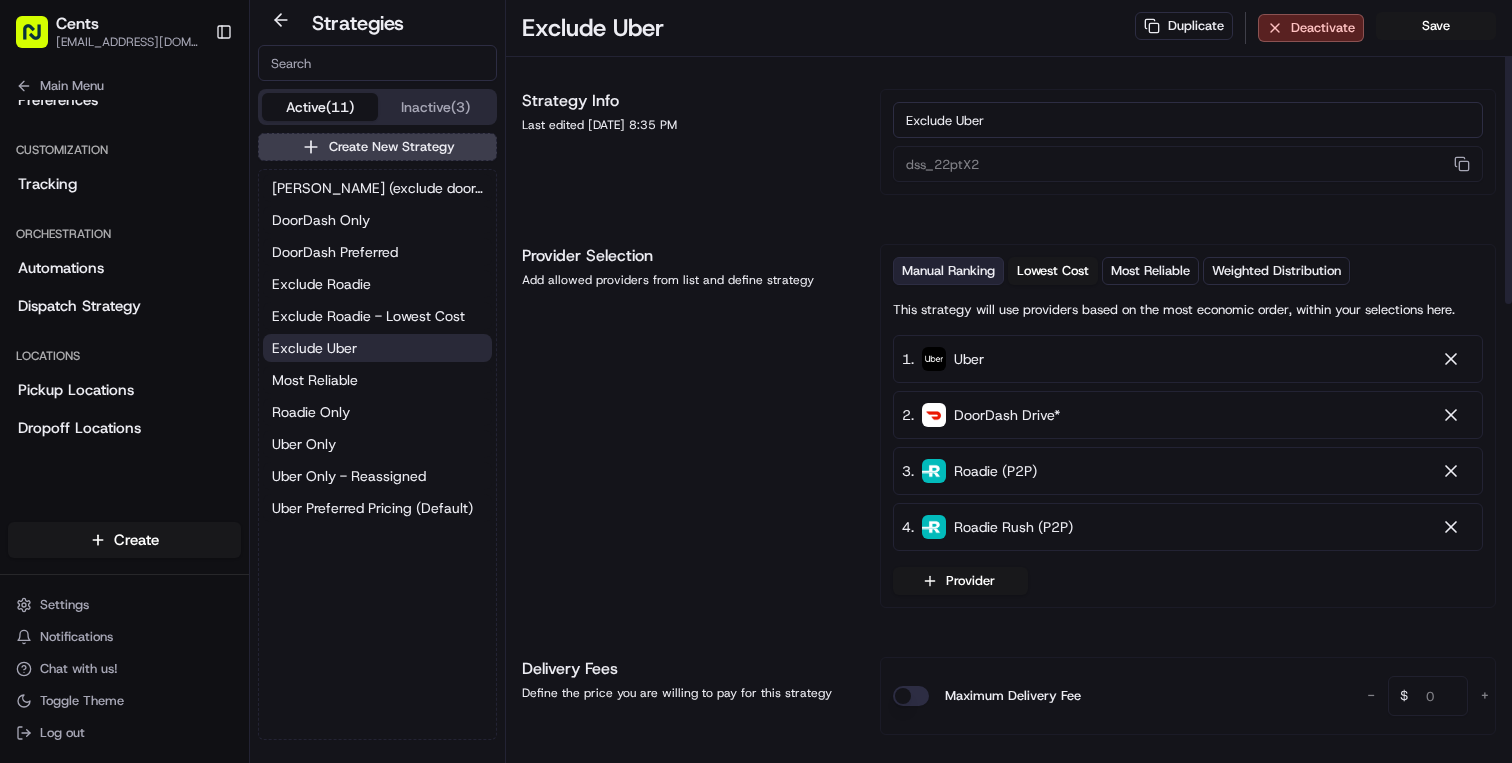 click on "Manual Ranking" at bounding box center (948, 271) 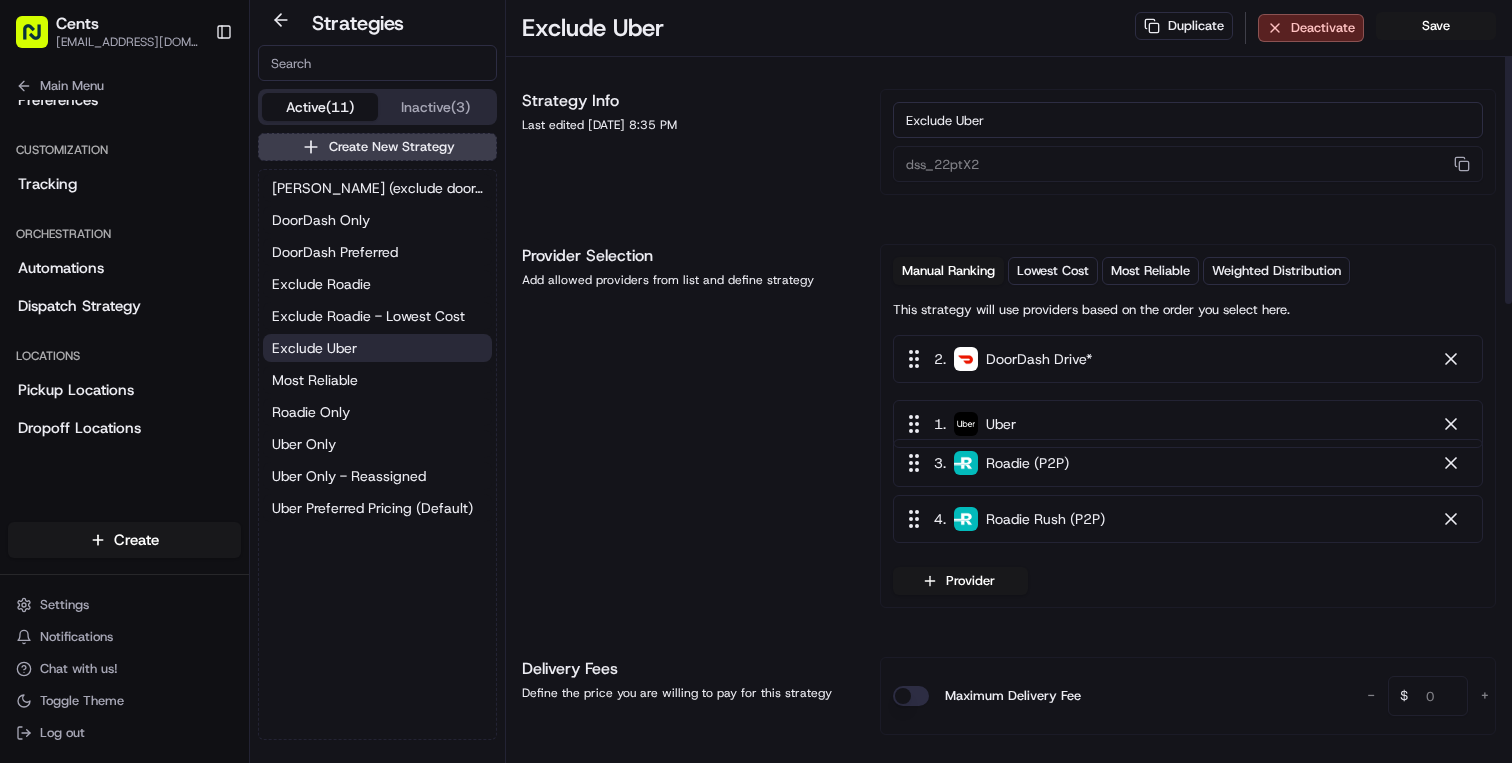 drag, startPoint x: 909, startPoint y: 365, endPoint x: 910, endPoint y: 437, distance: 72.00694 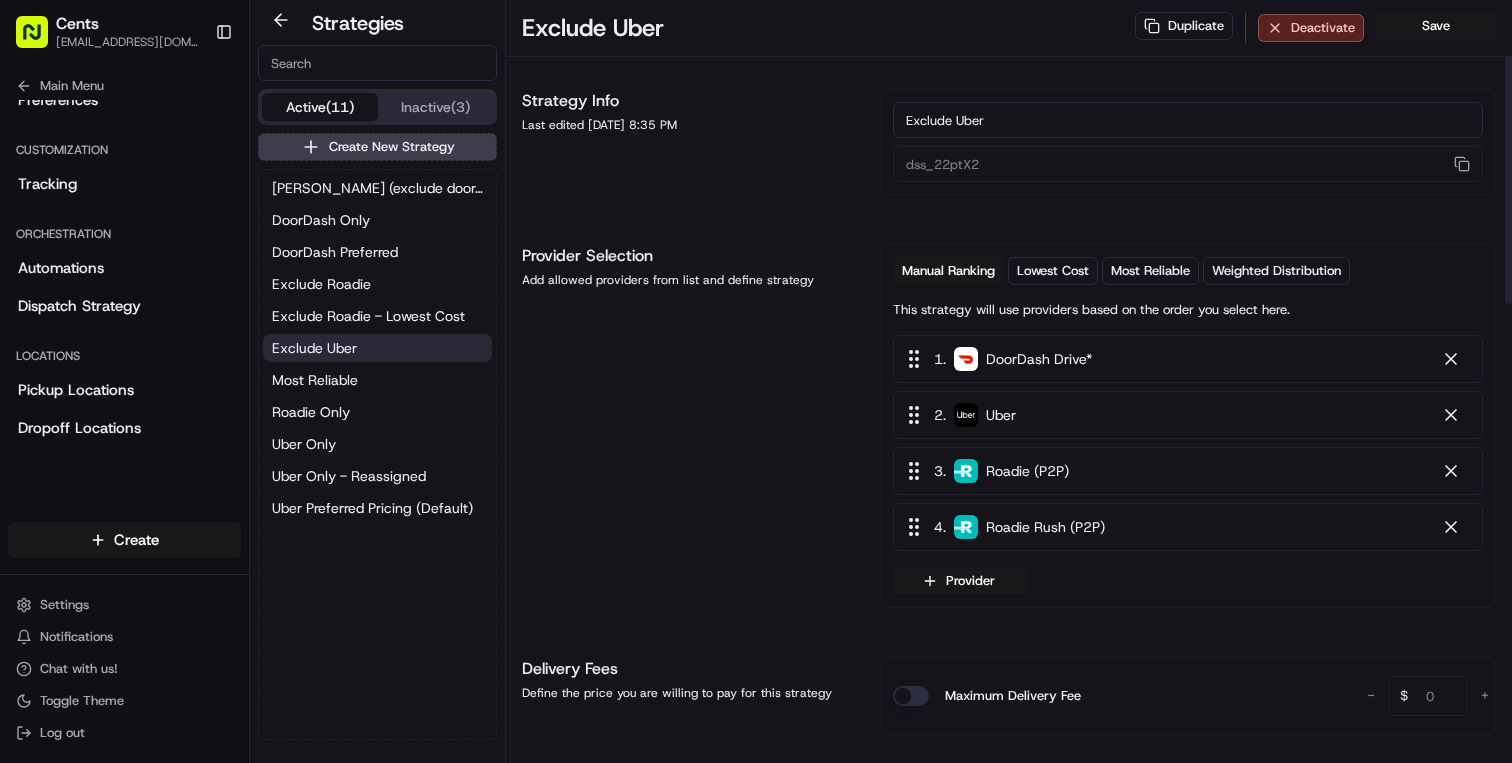 click on "Provider Selection Add allowed providers from list and define strategy" at bounding box center [689, 426] 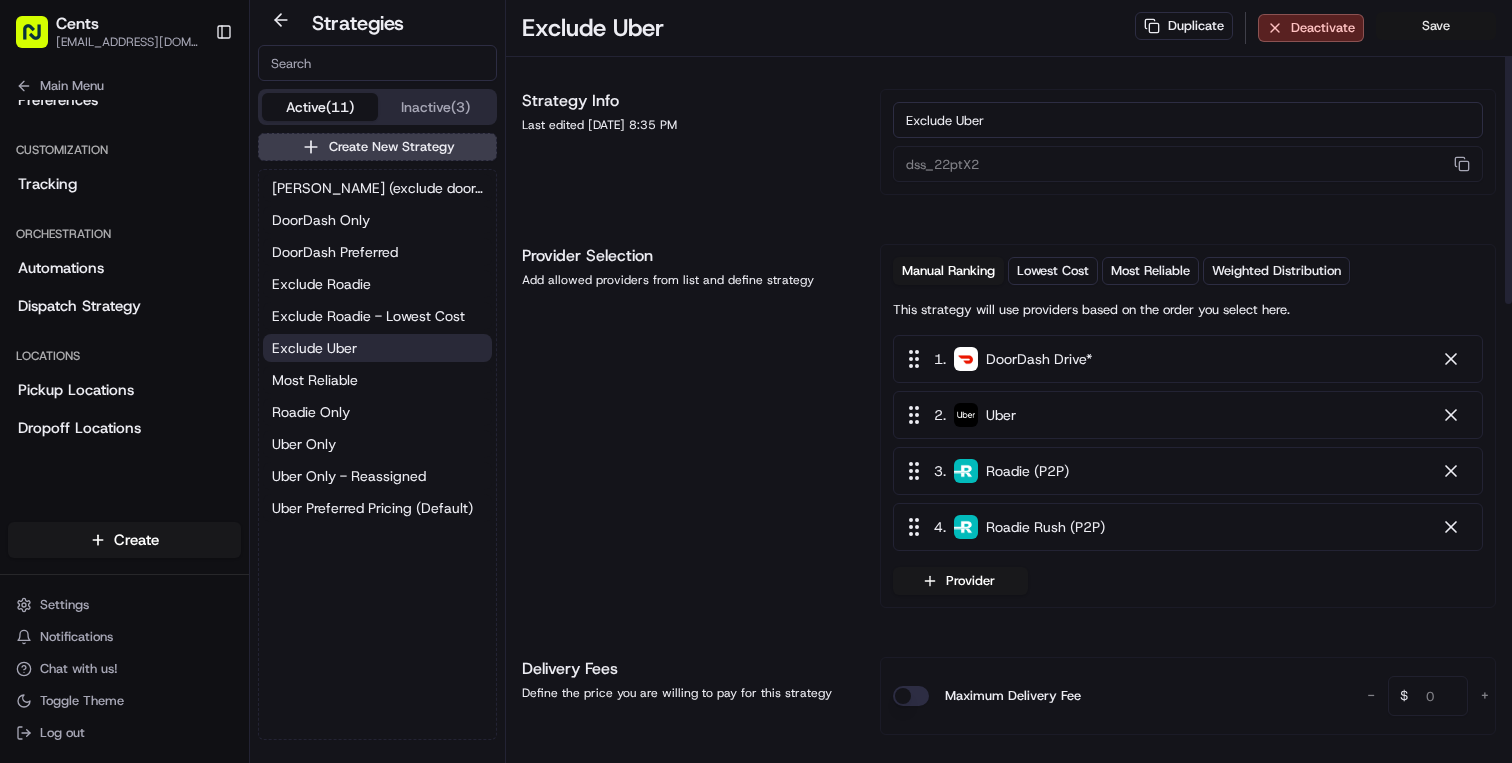 click on "Save" at bounding box center (1436, 26) 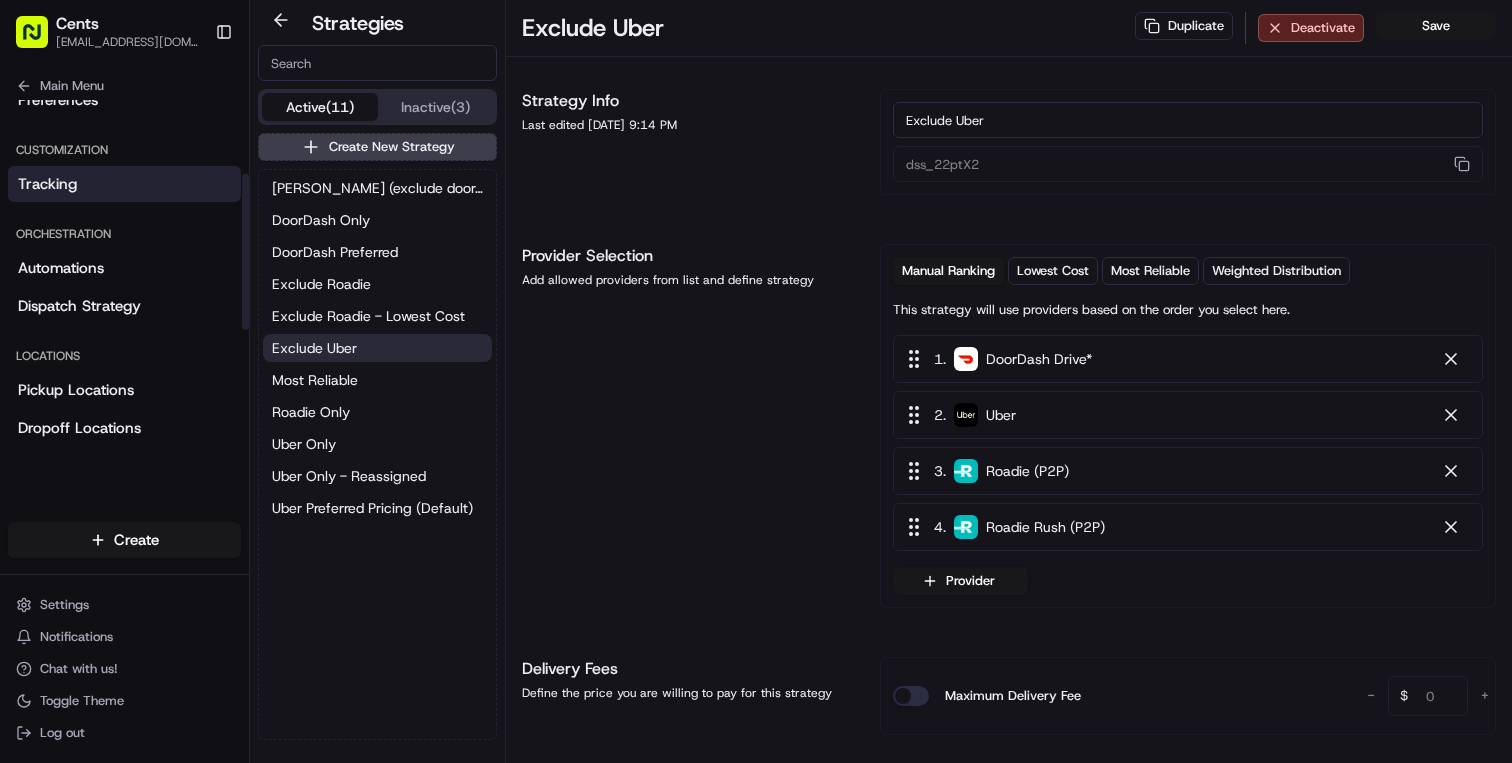 scroll, scrollTop: 0, scrollLeft: 0, axis: both 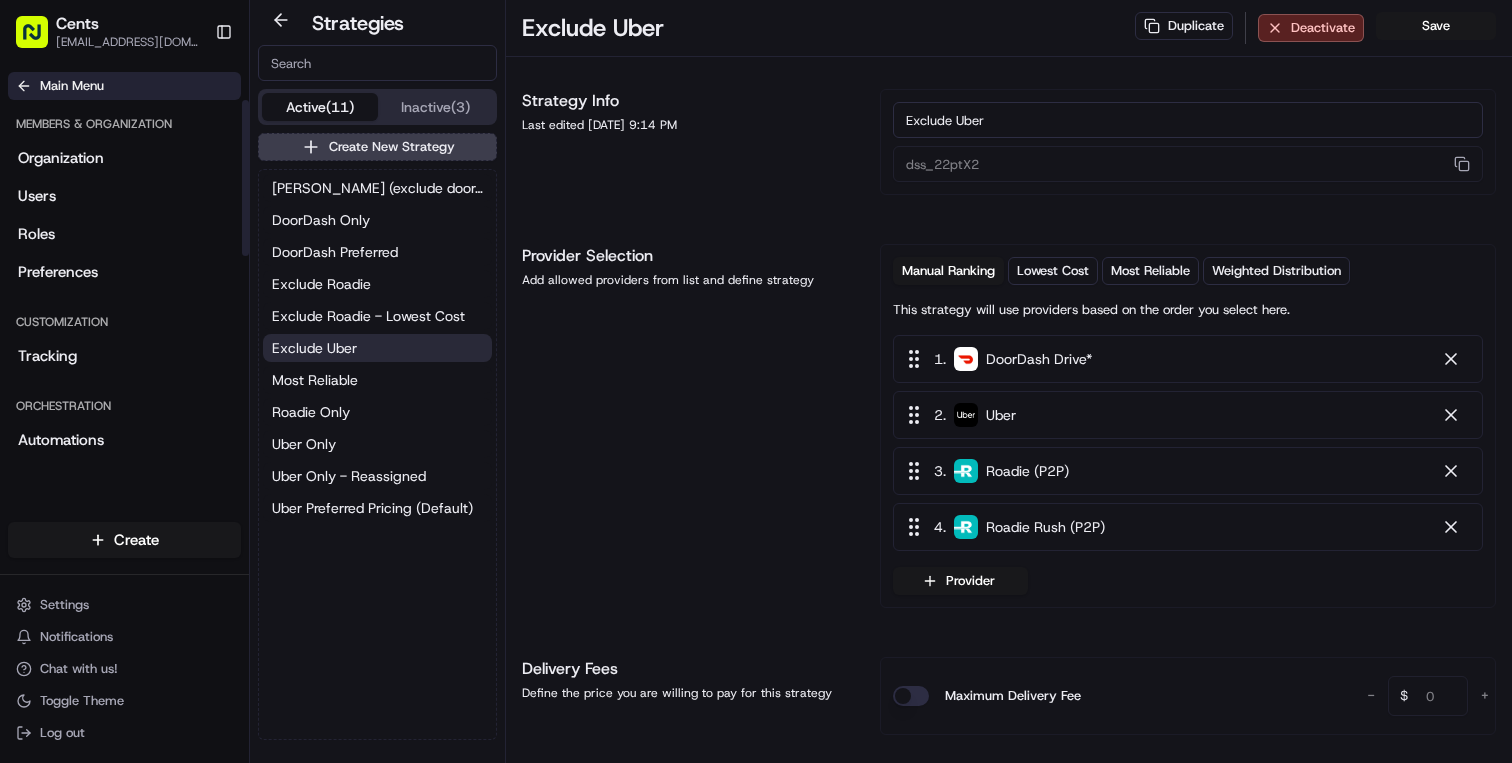 click 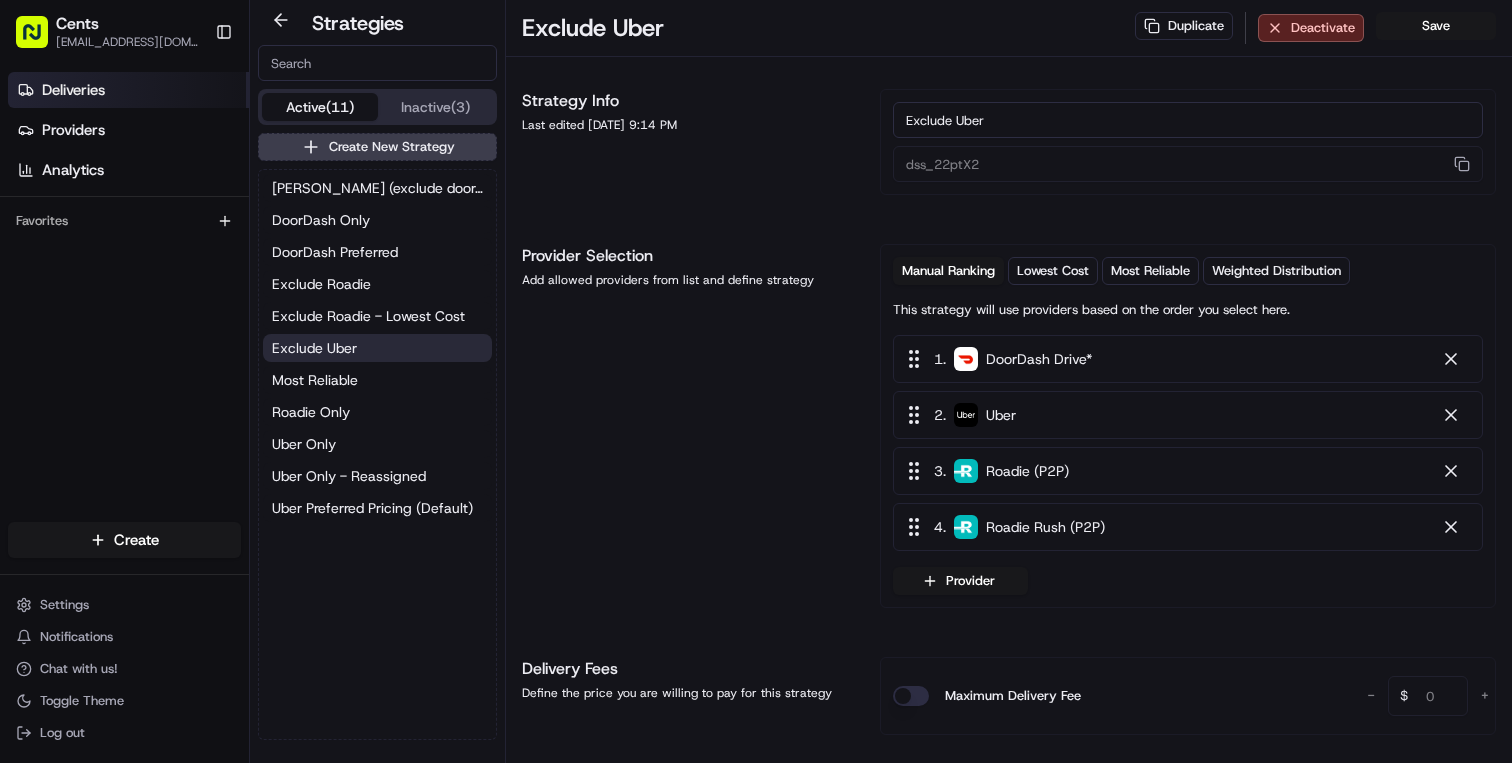 click on "Deliveries" at bounding box center (128, 90) 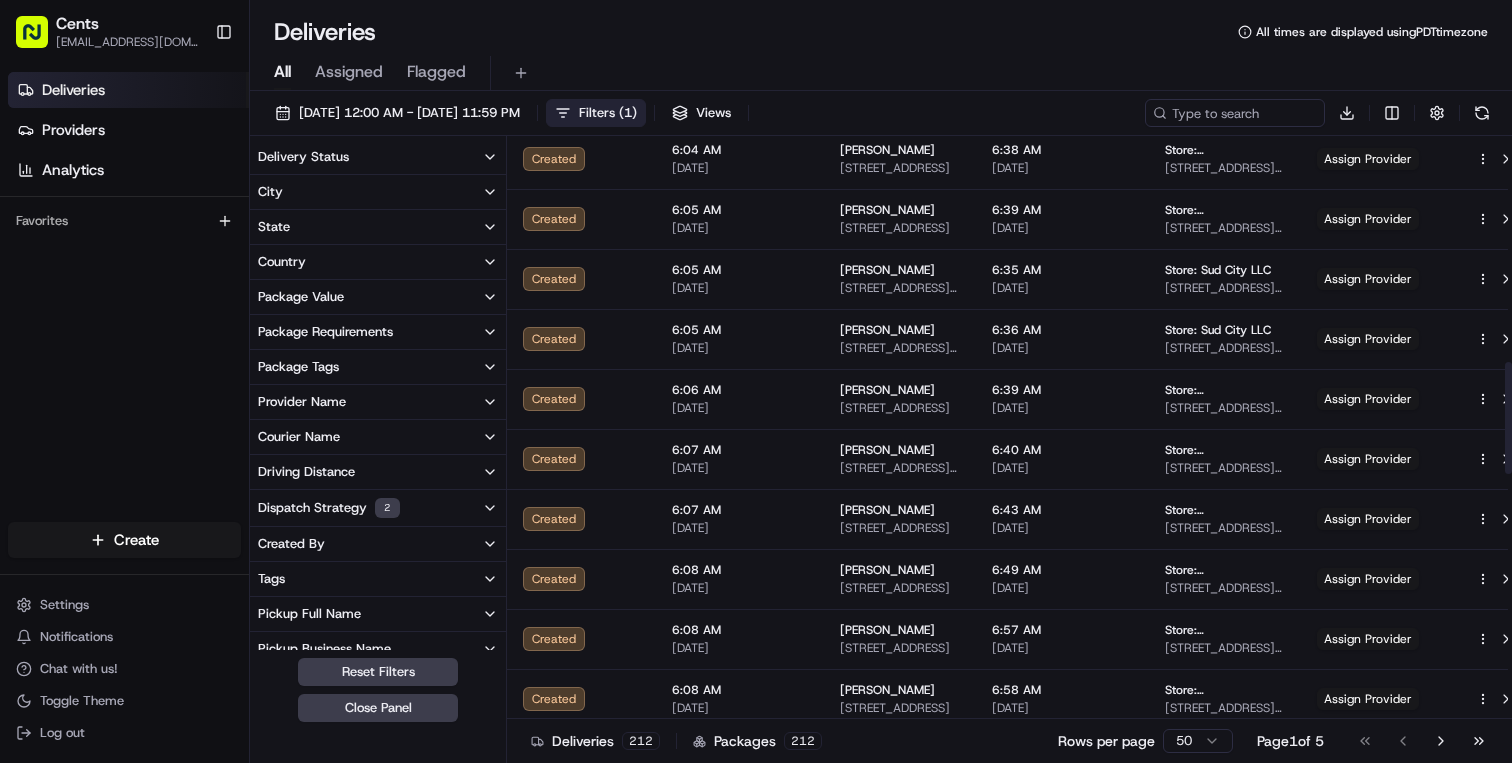 scroll, scrollTop: 1192, scrollLeft: 0, axis: vertical 